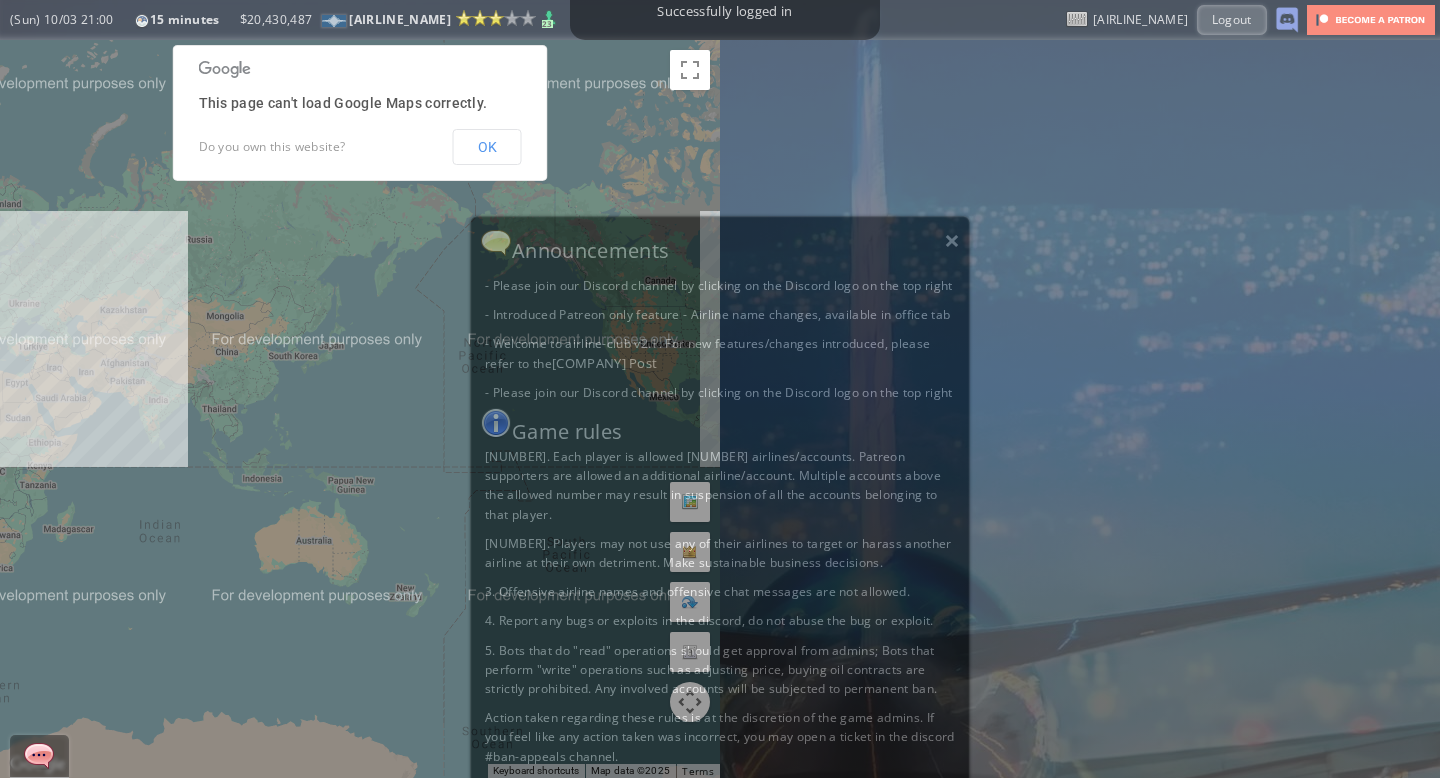 scroll, scrollTop: 0, scrollLeft: 0, axis: both 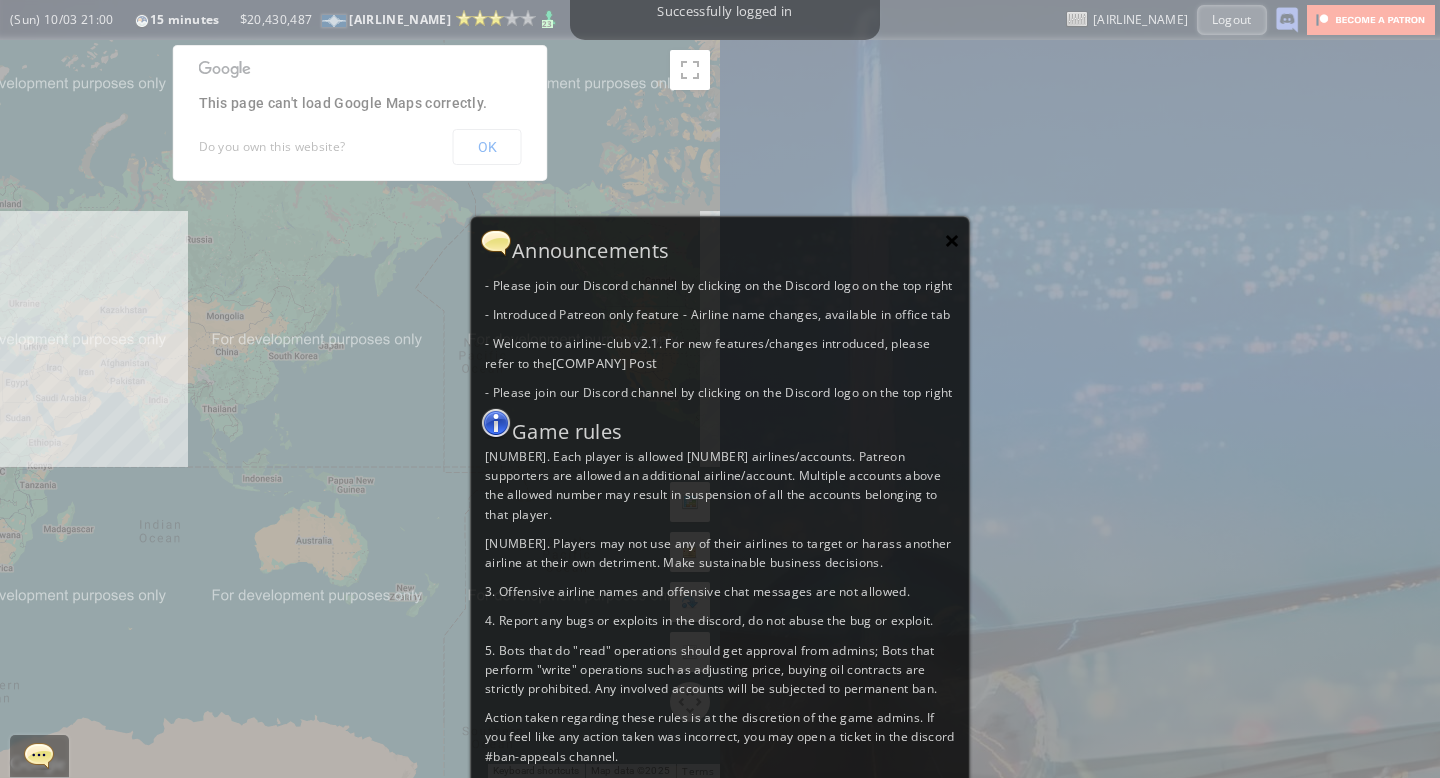 click on "×" at bounding box center [952, 240] 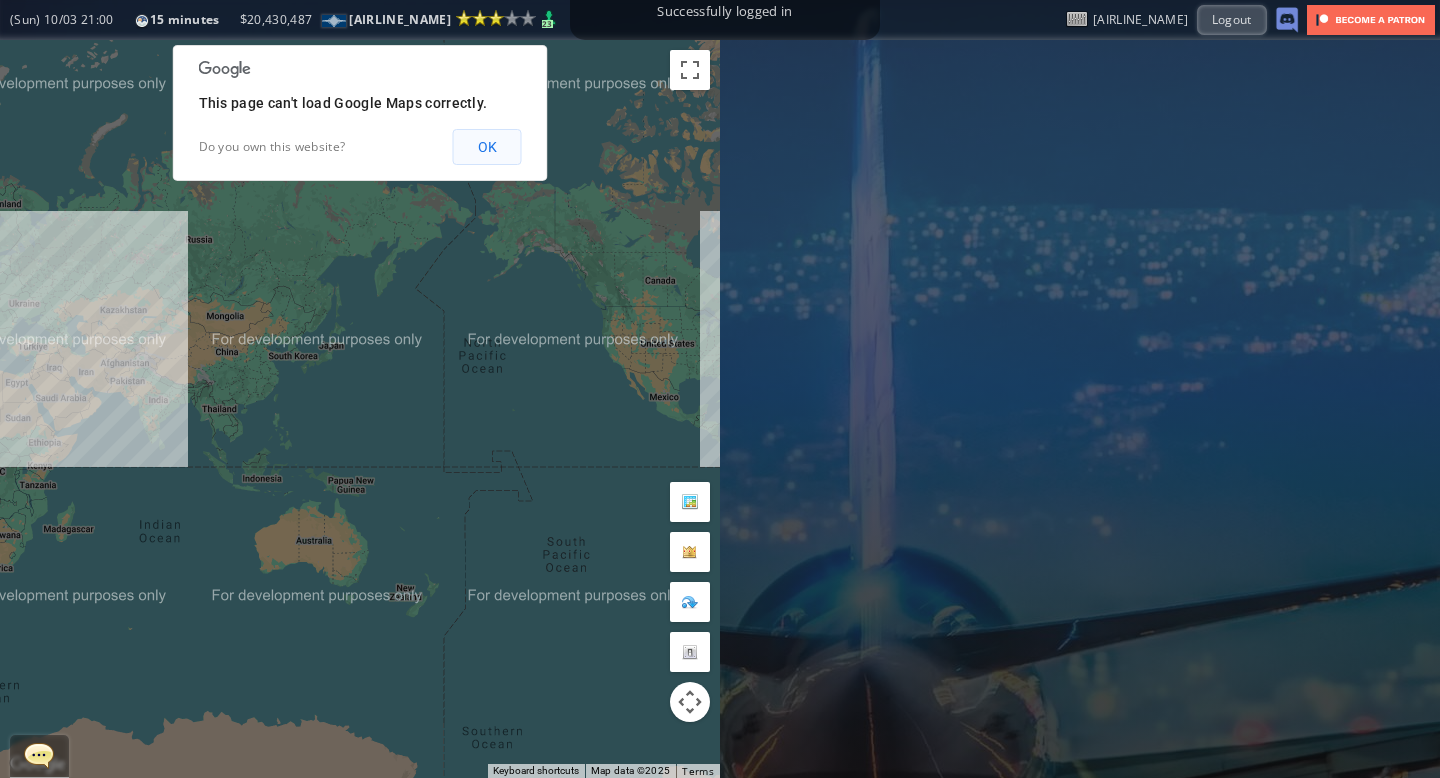 click on "OK" at bounding box center (487, 147) 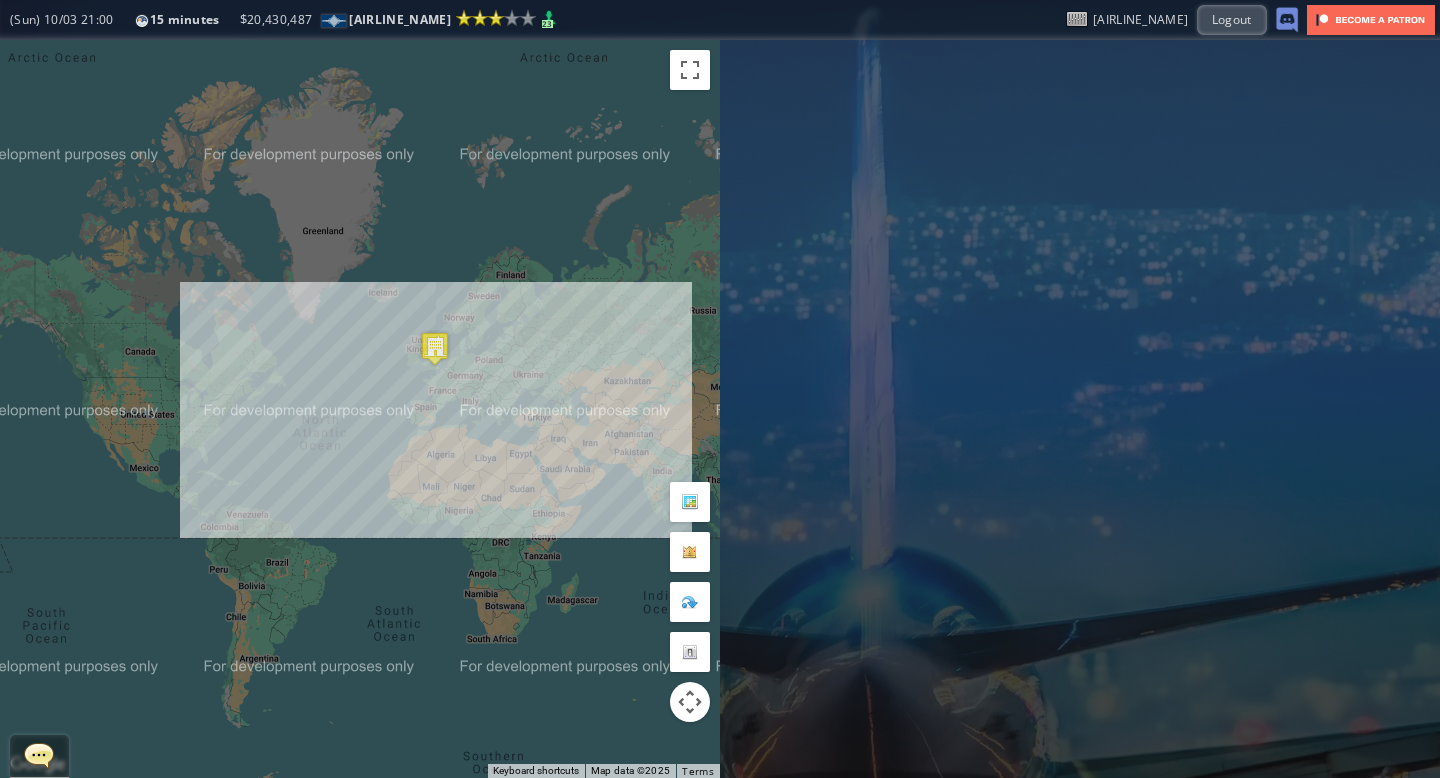 drag, startPoint x: 239, startPoint y: 287, endPoint x: 755, endPoint y: 357, distance: 520.72644 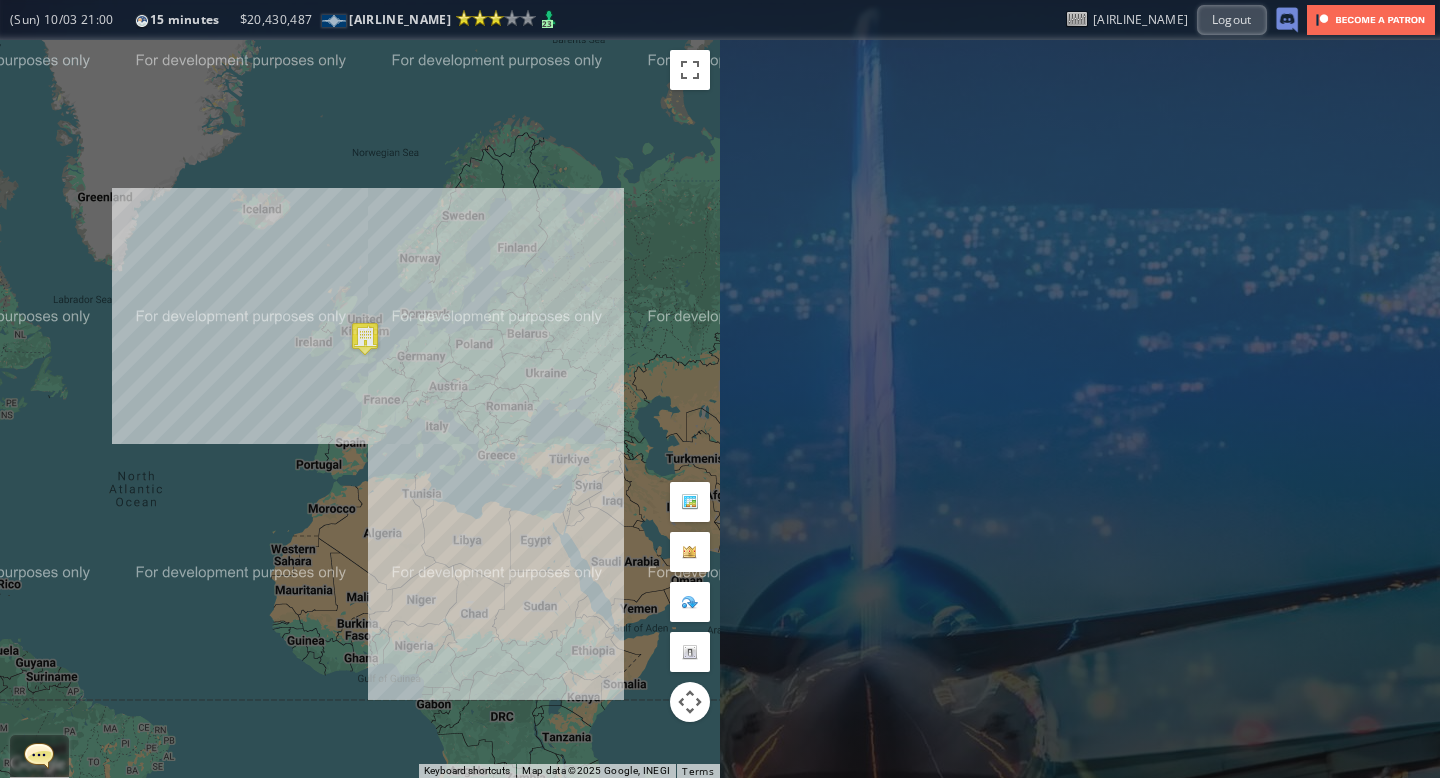drag, startPoint x: 500, startPoint y: 367, endPoint x: 459, endPoint y: 292, distance: 85.47514 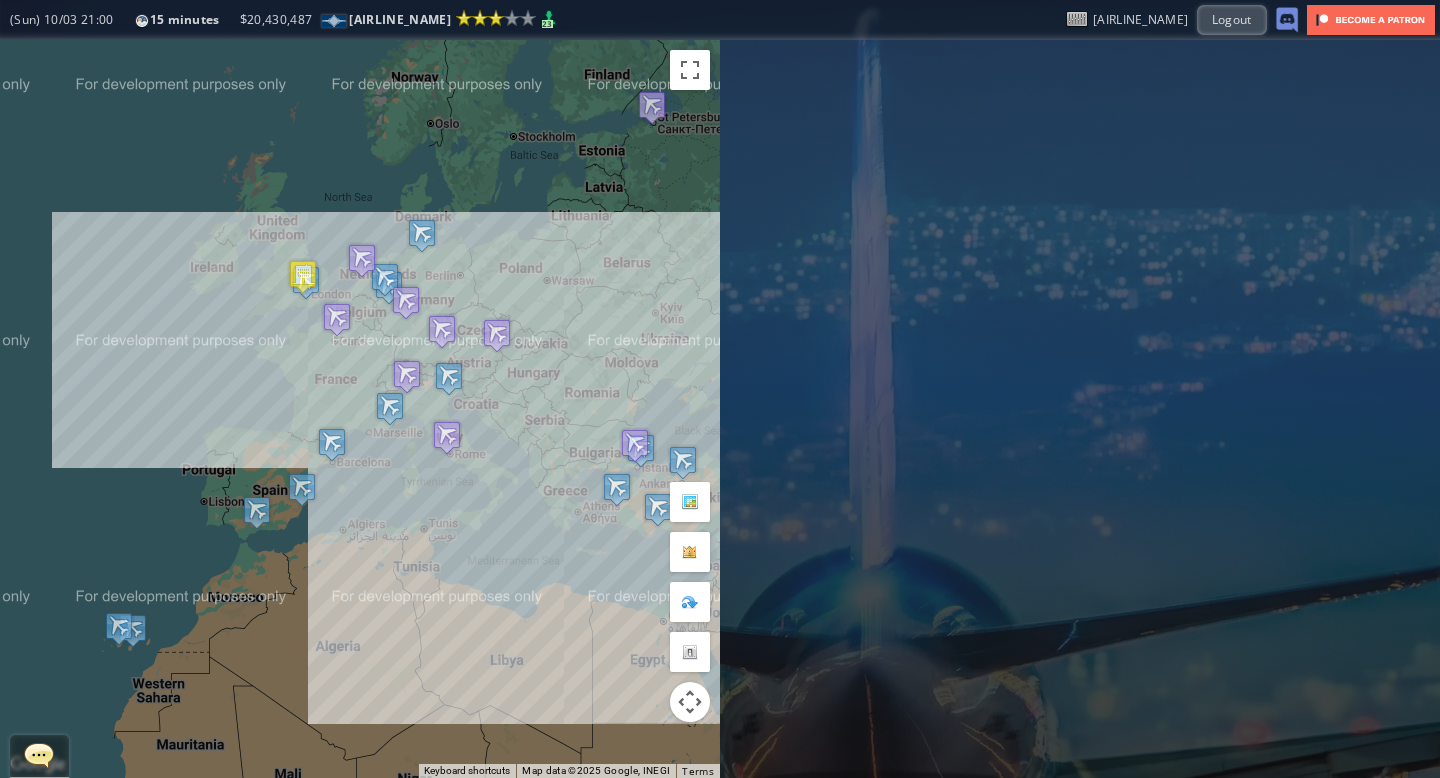 drag, startPoint x: 469, startPoint y: 353, endPoint x: 507, endPoint y: 246, distance: 113.54735 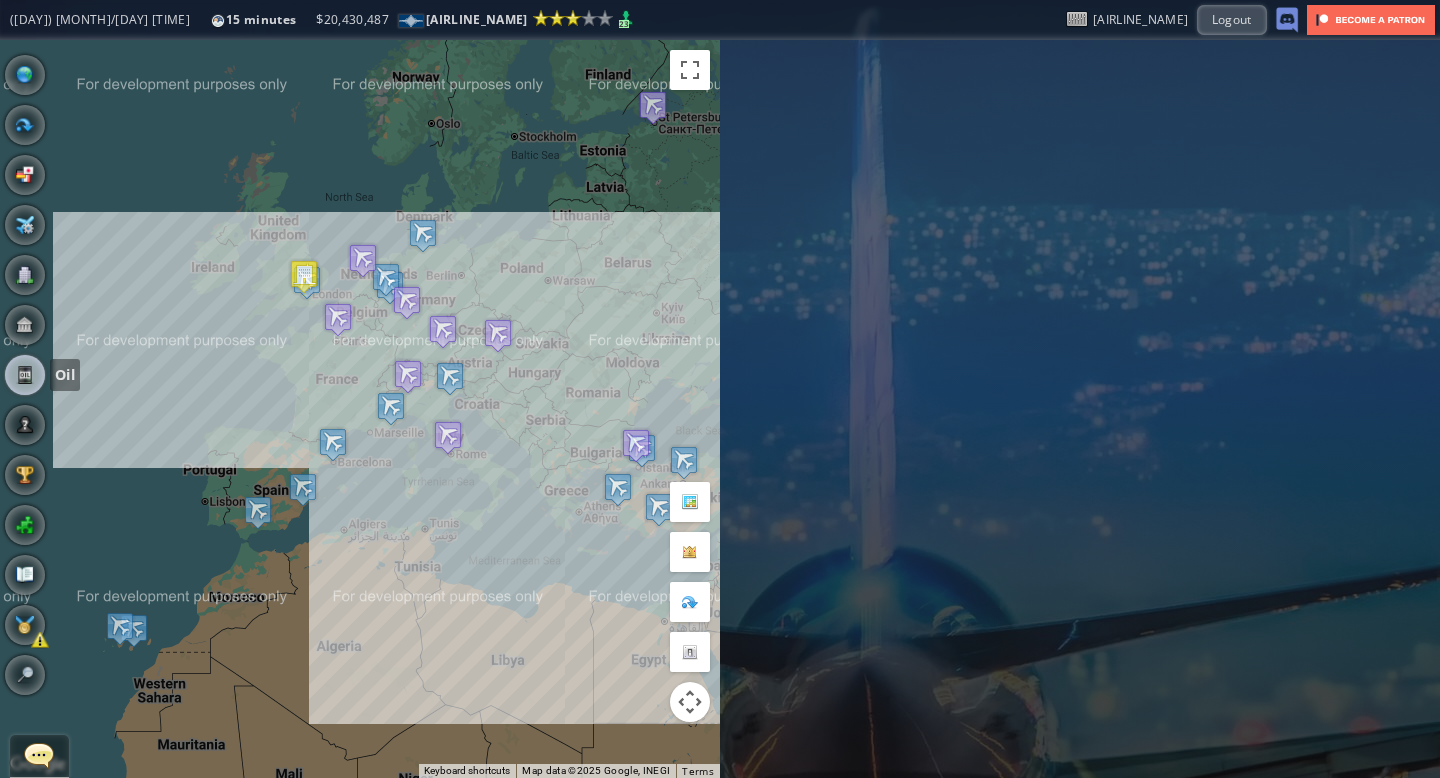 click at bounding box center (25, 375) 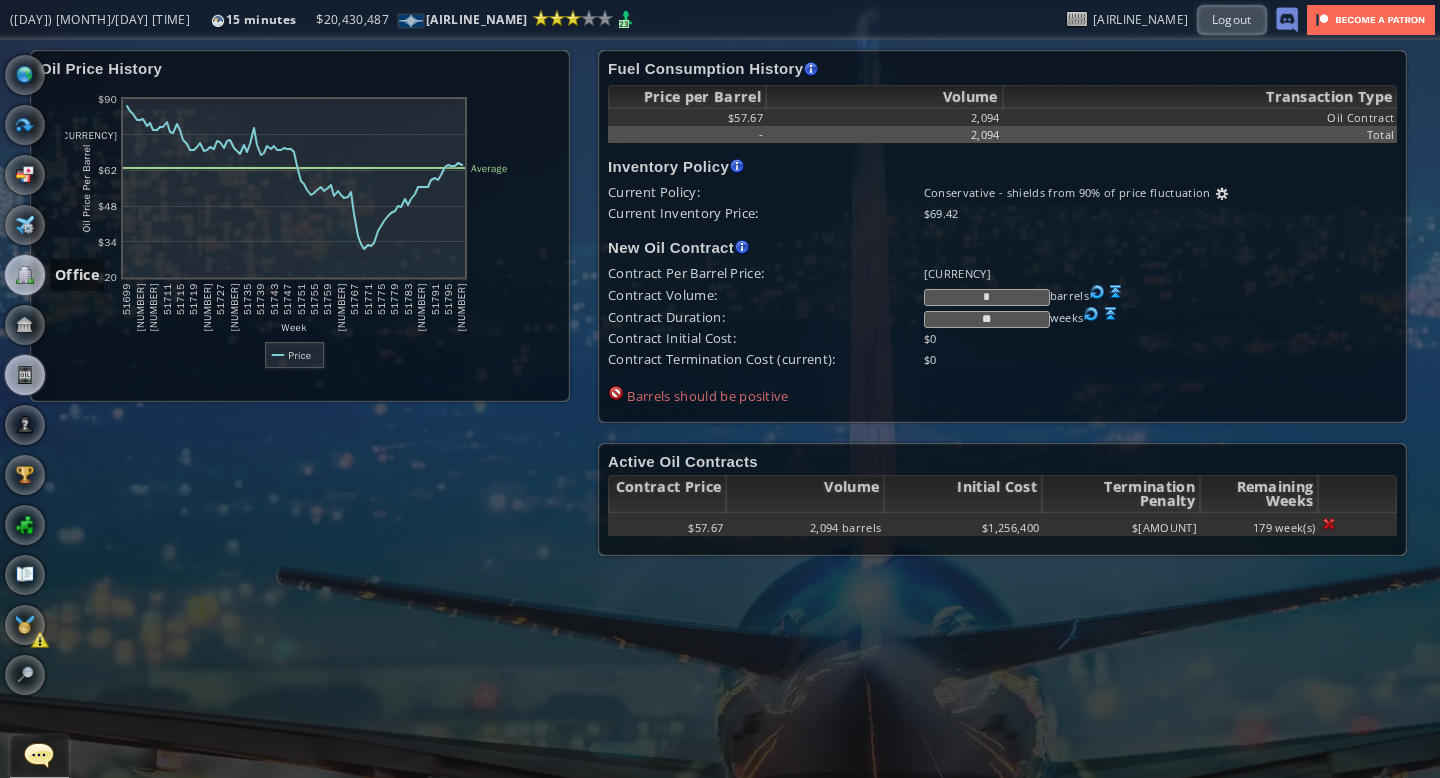 click at bounding box center (25, 275) 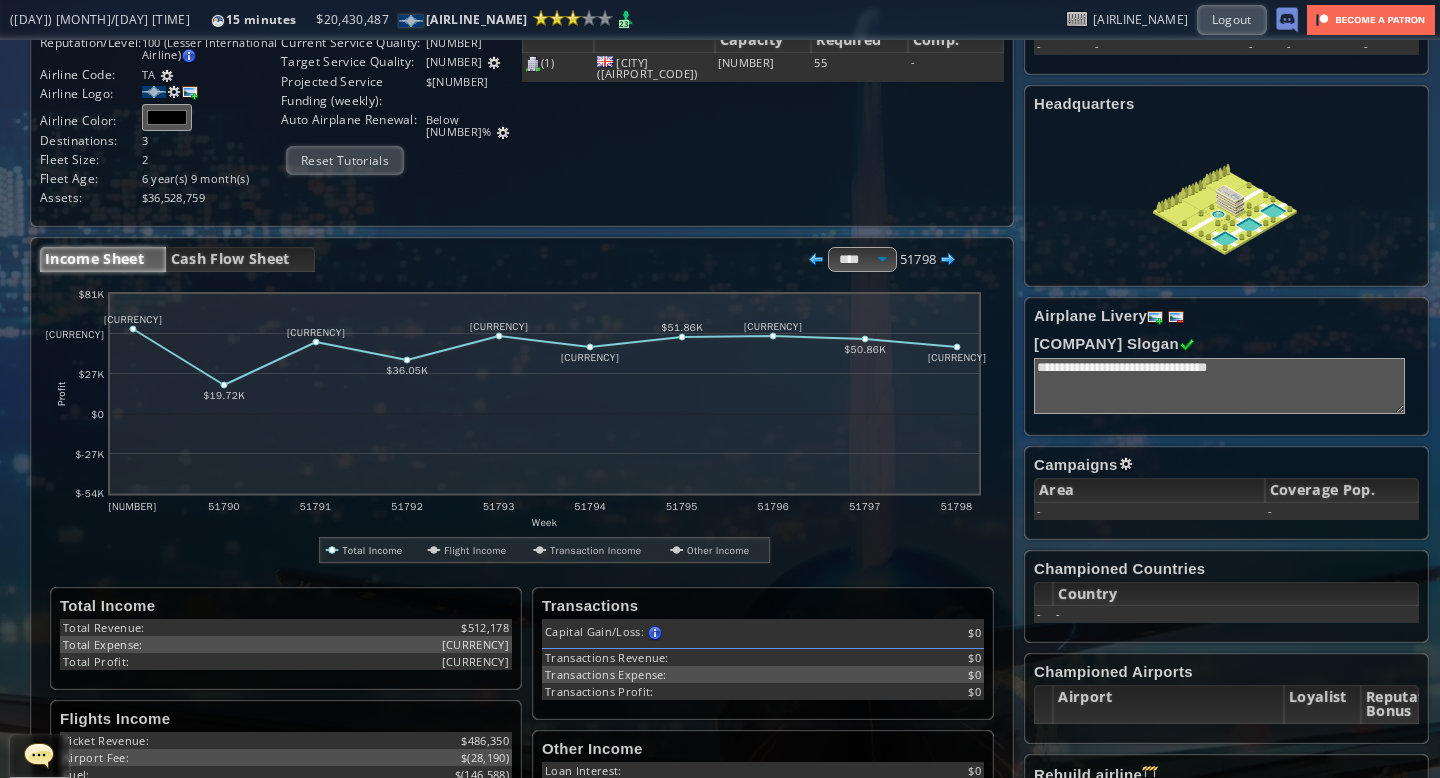 scroll, scrollTop: 0, scrollLeft: 0, axis: both 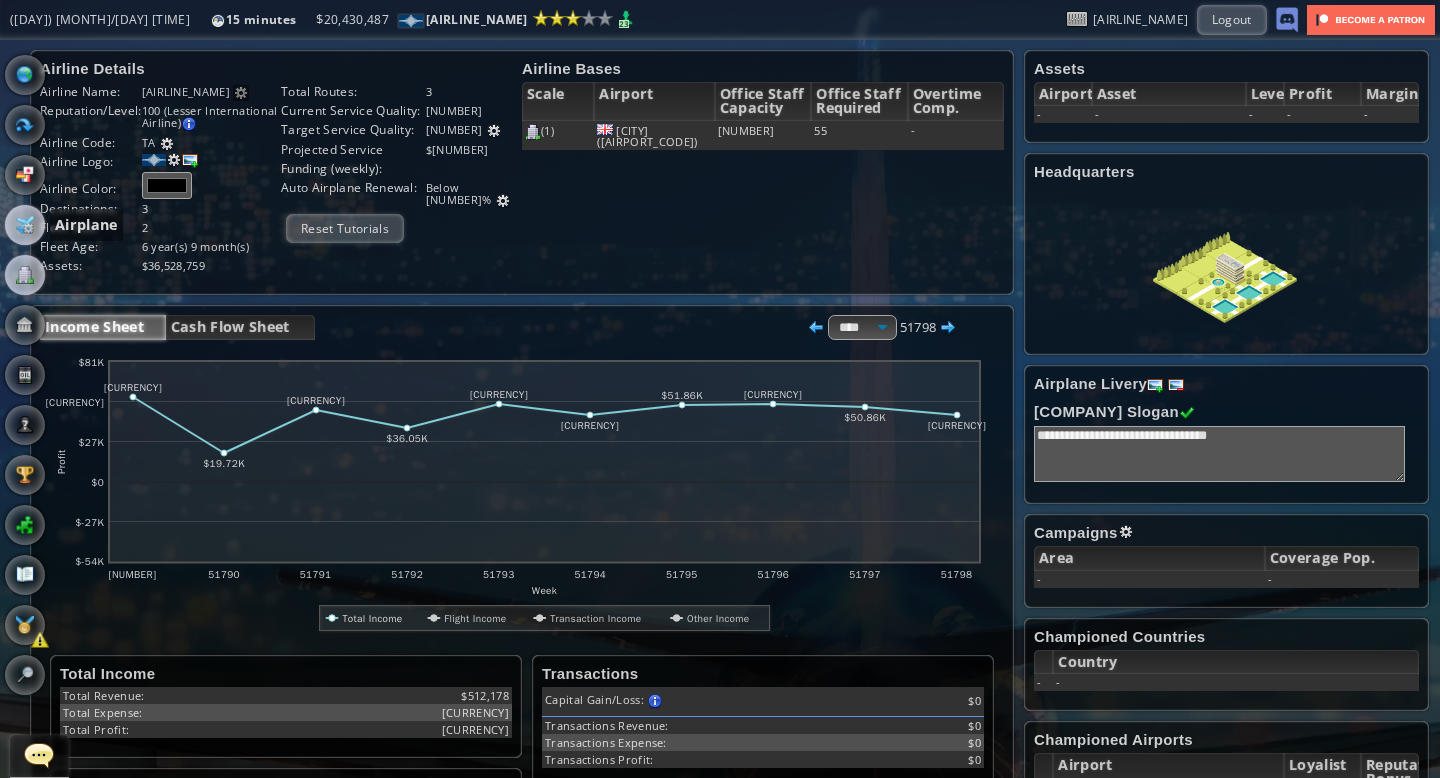 click at bounding box center (25, 225) 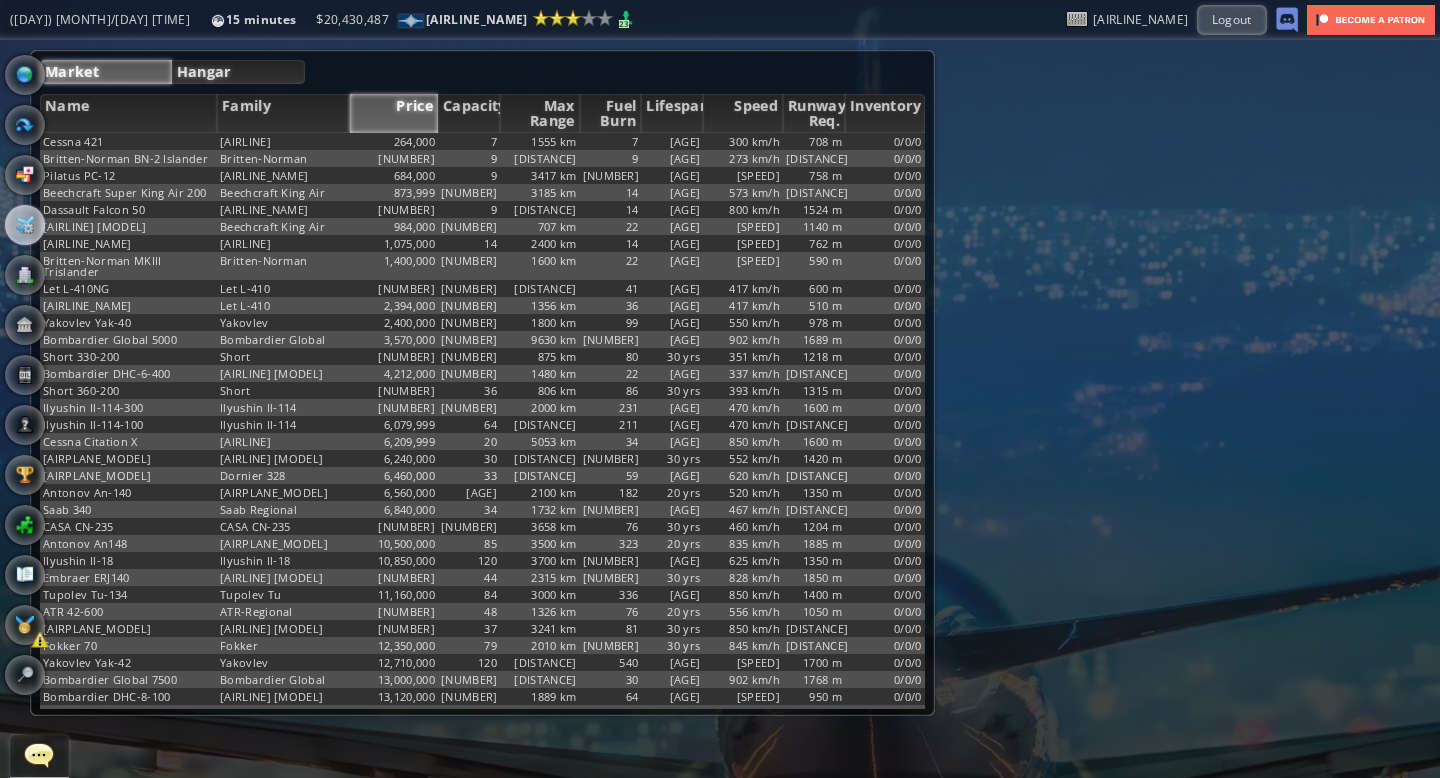 click on "Hangar" at bounding box center [239, 72] 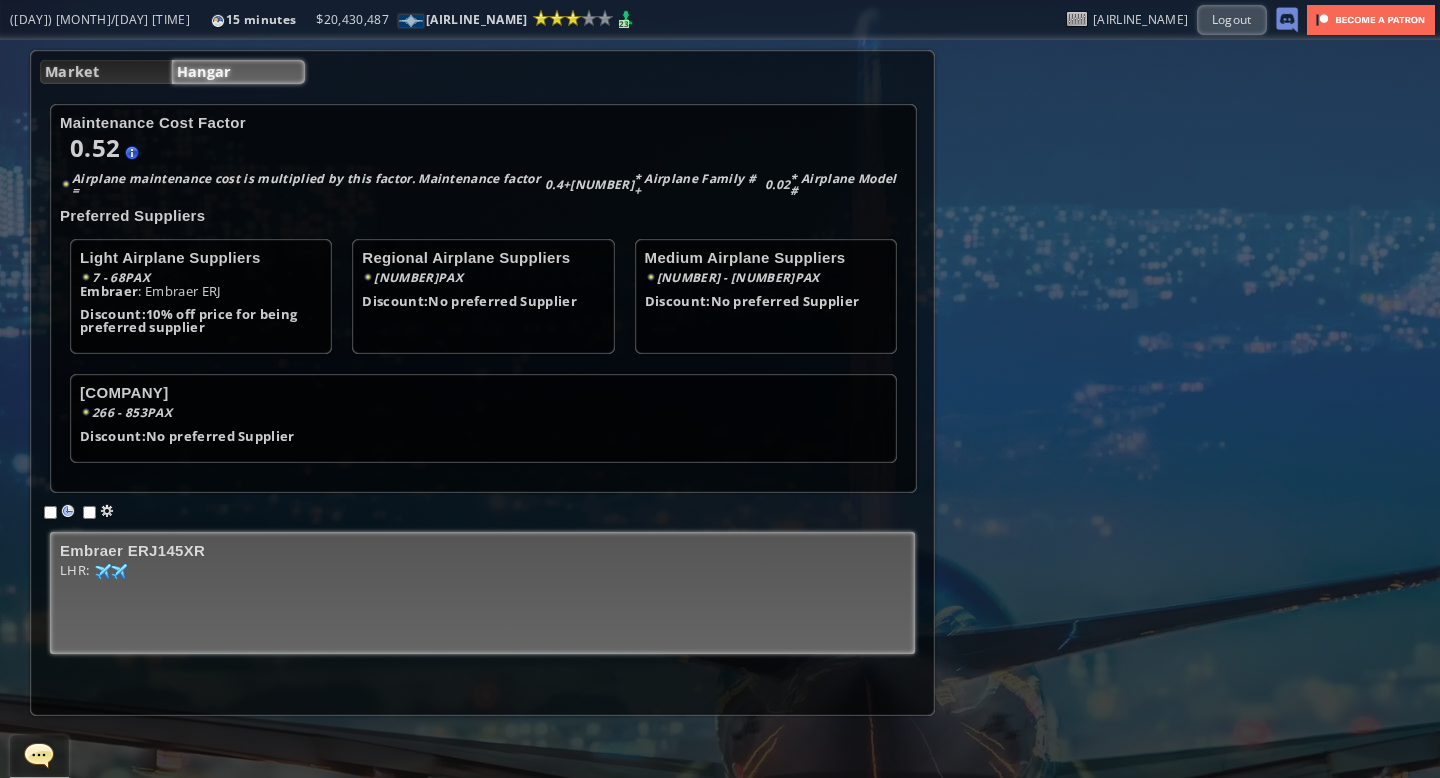 click on "LHR: 95 79 97 86" at bounding box center [482, 599] 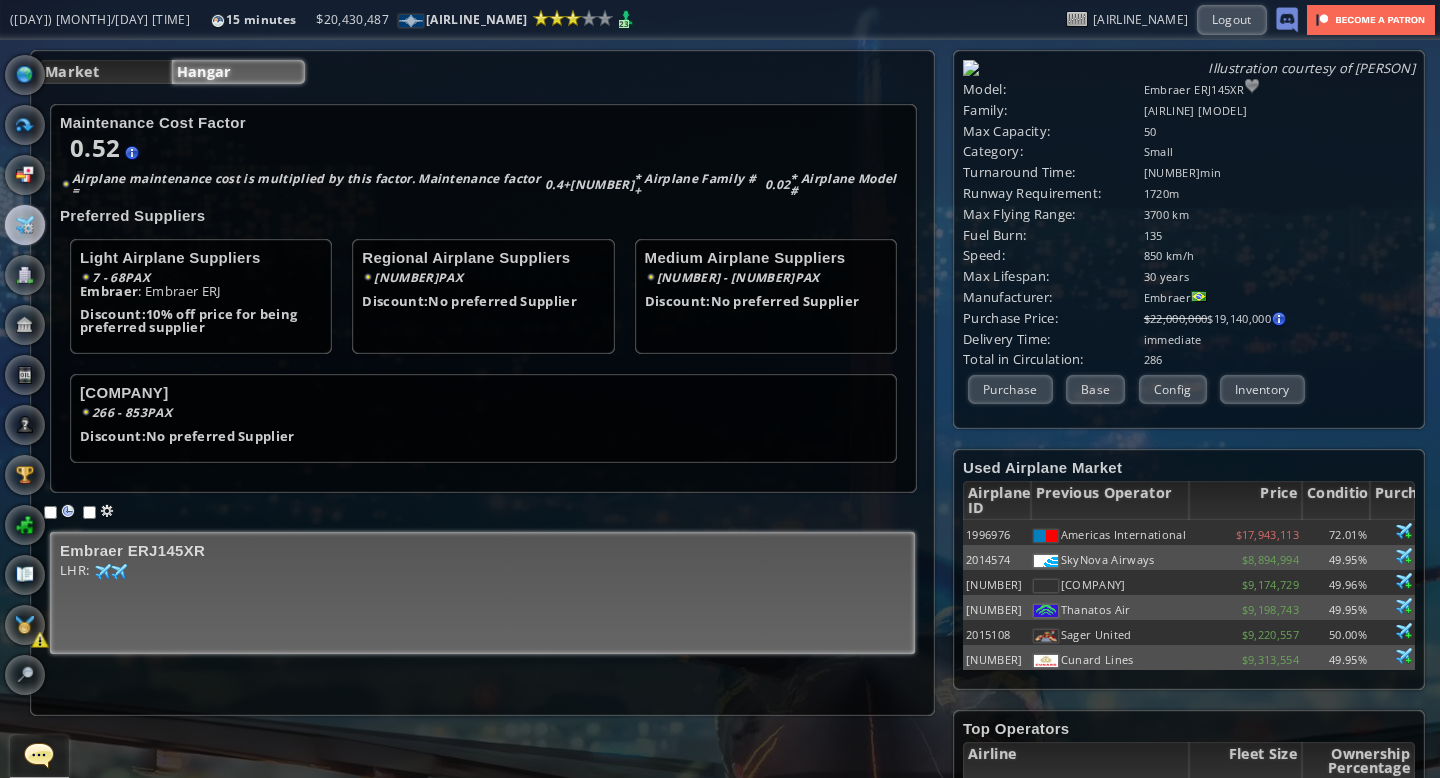 click on "Bank" at bounding box center [25, 325] 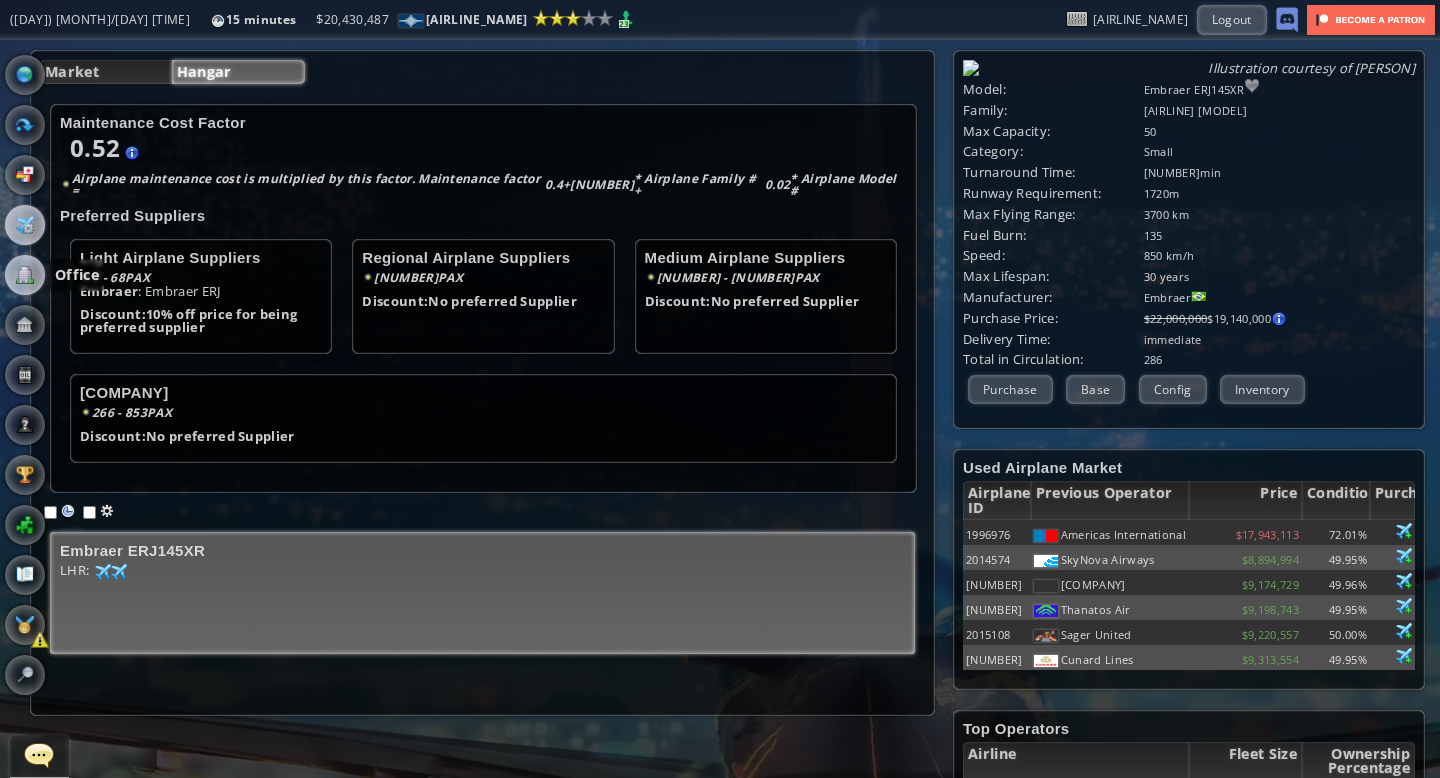 click at bounding box center [25, 275] 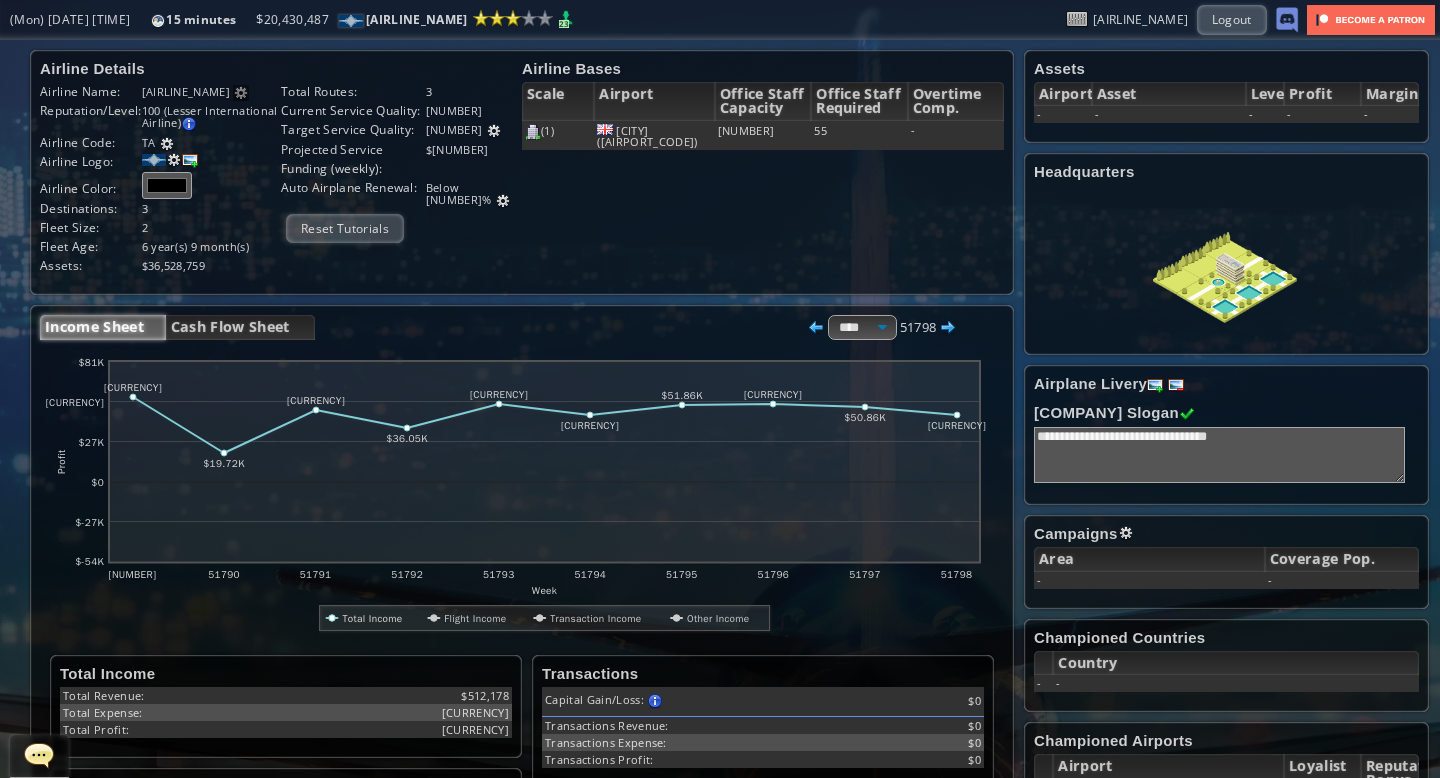 click at bounding box center (503, 201) 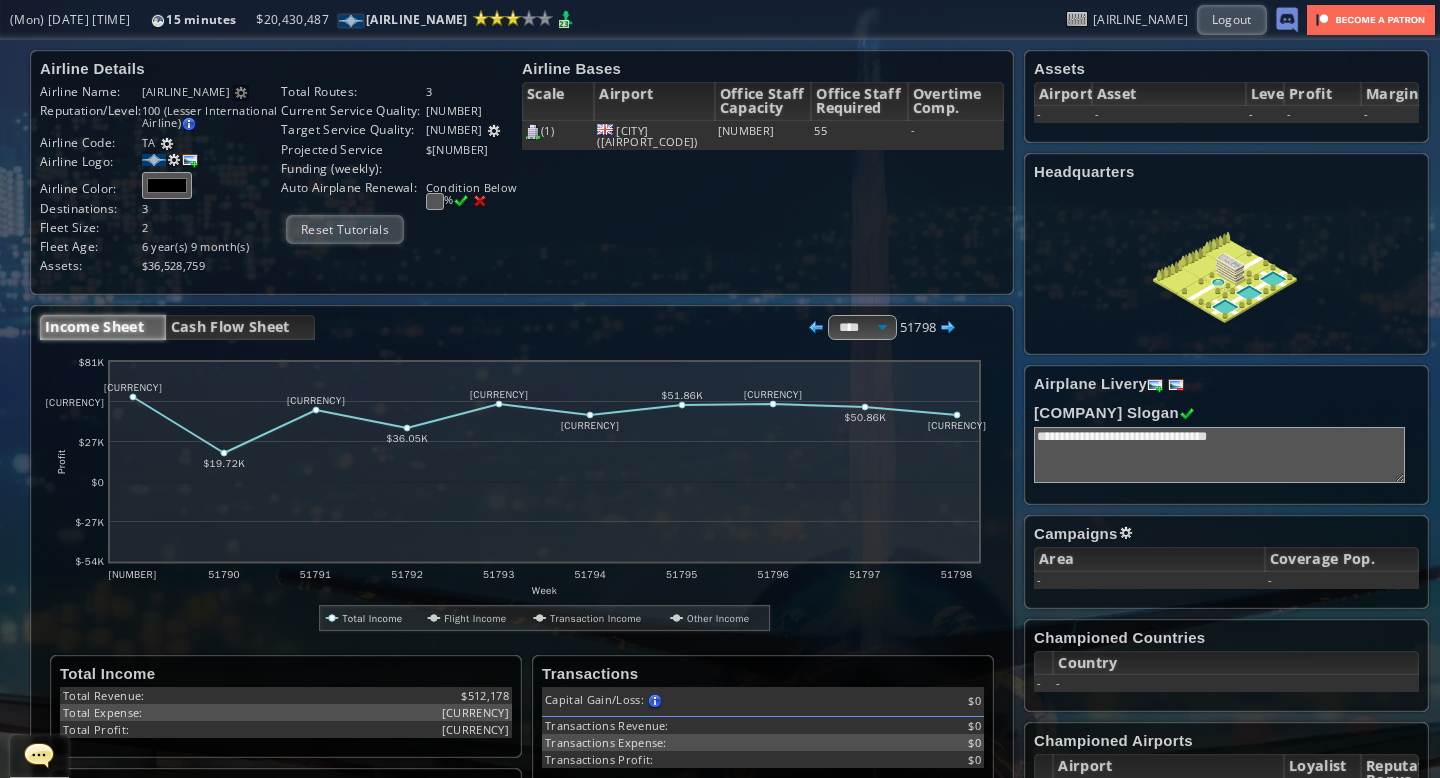 click at bounding box center (435, 201) 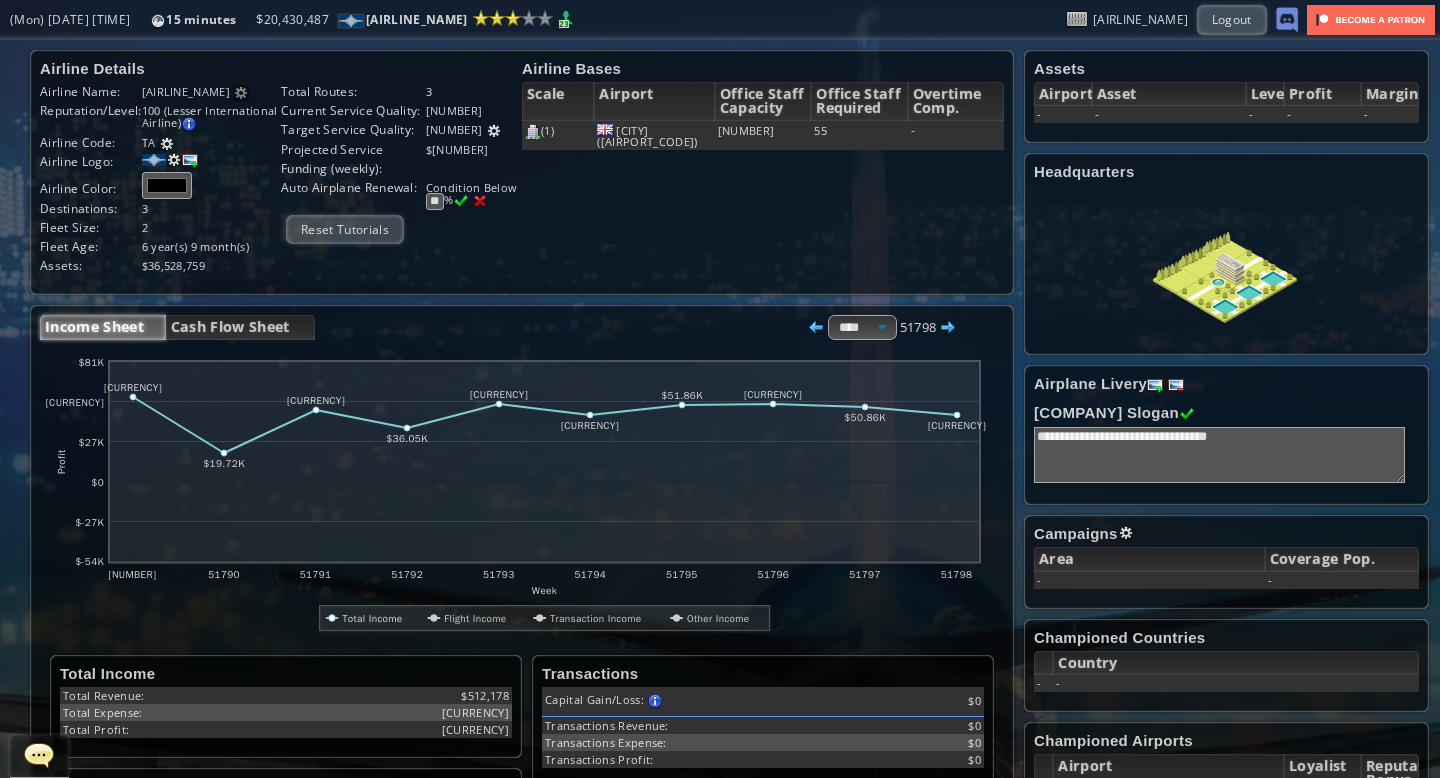 click at bounding box center [461, 201] 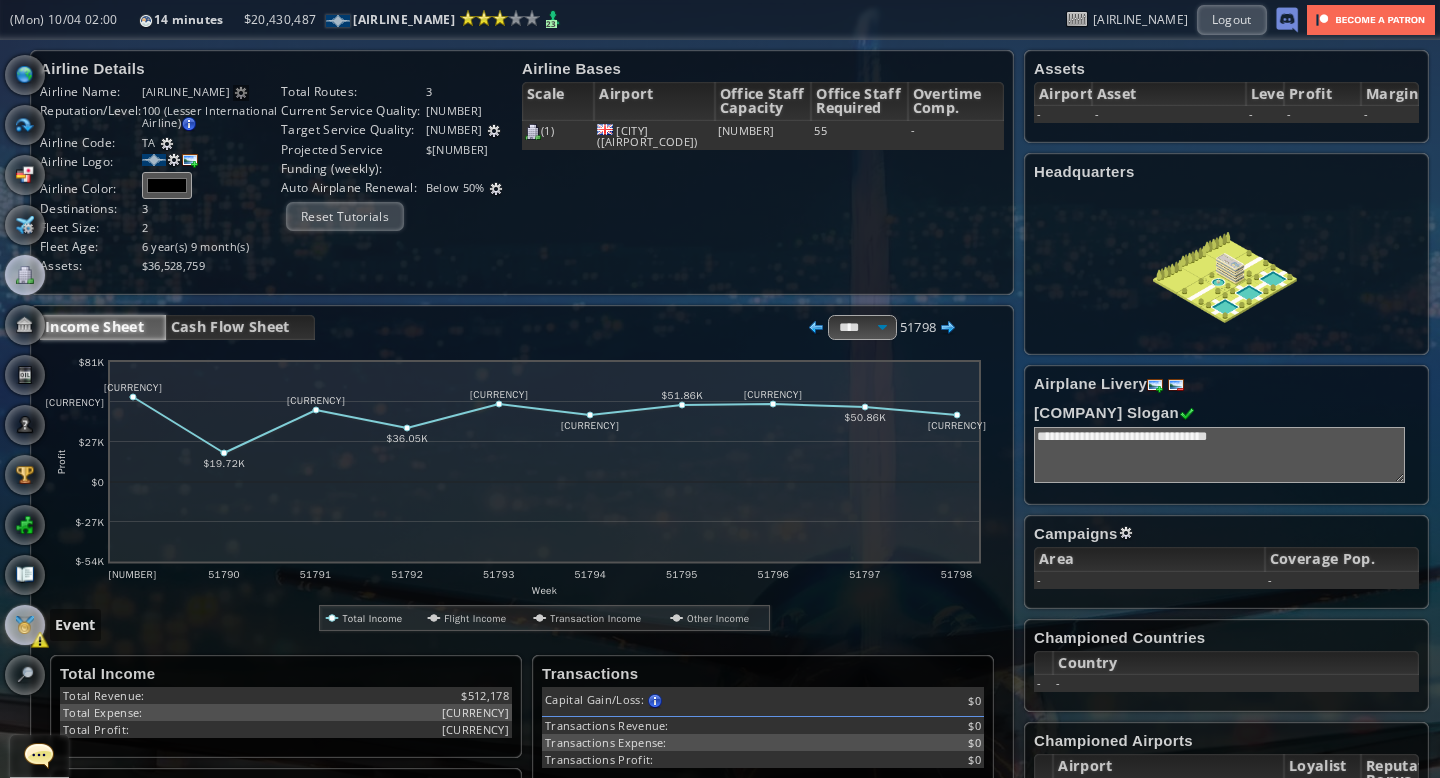 click at bounding box center [25, 625] 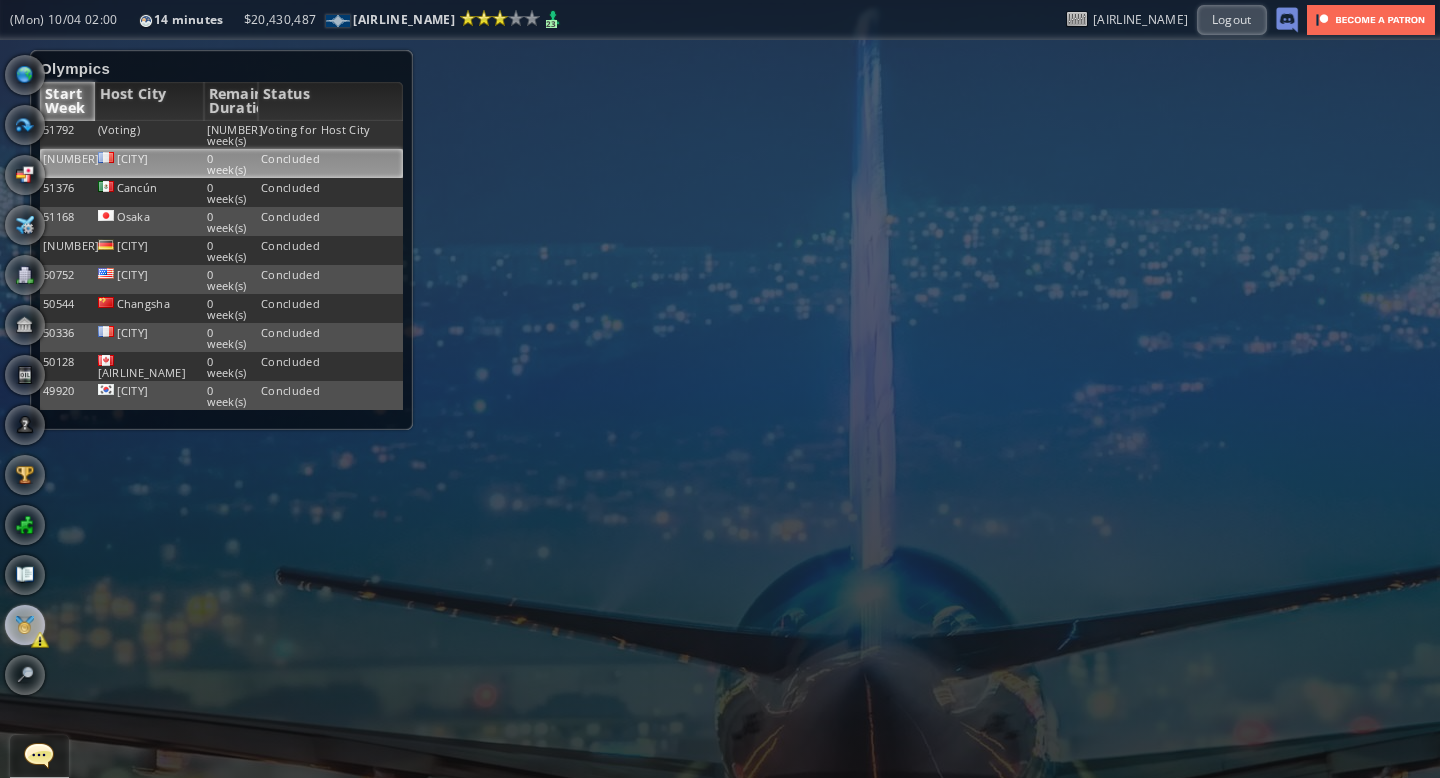 click on "Concluded" at bounding box center (330, 135) 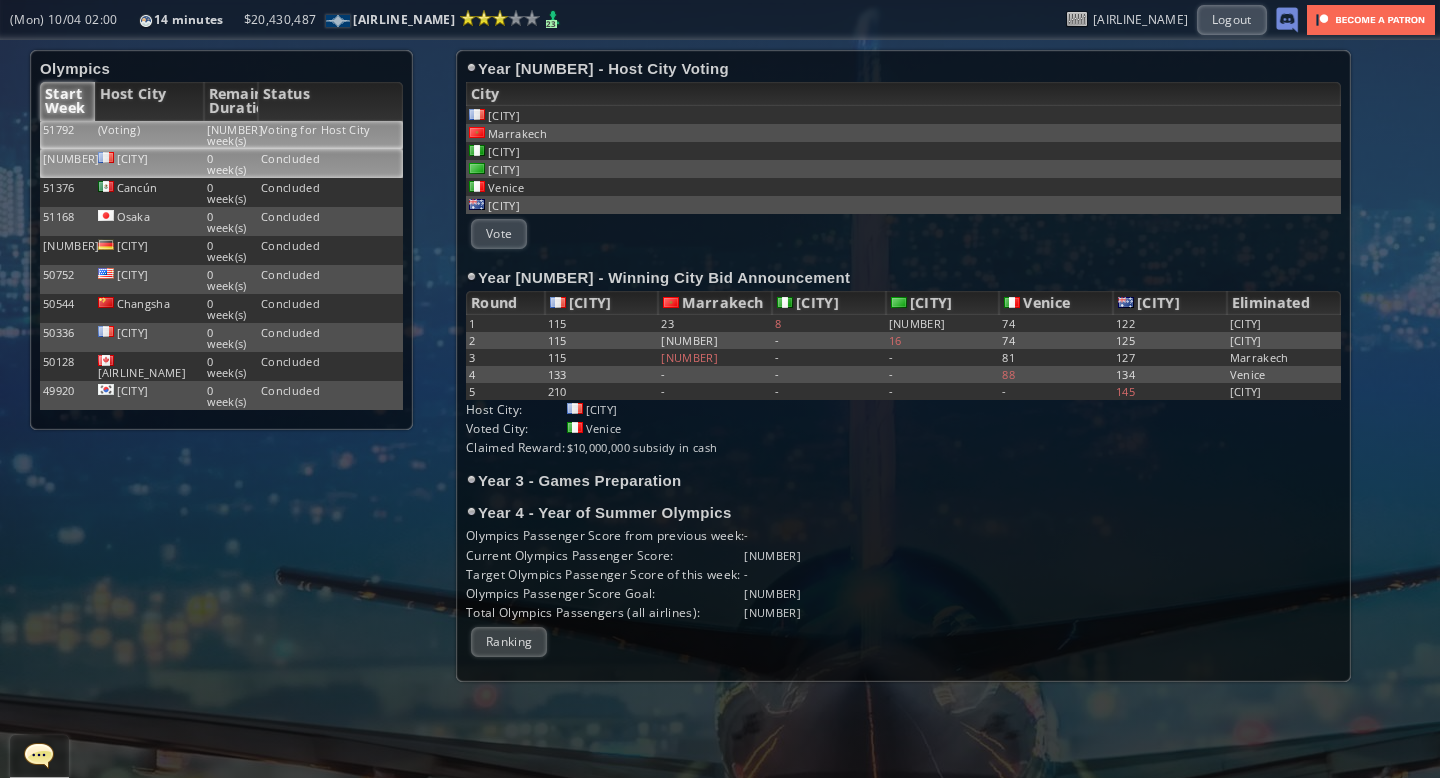click on "Voting for Host City" at bounding box center [330, 135] 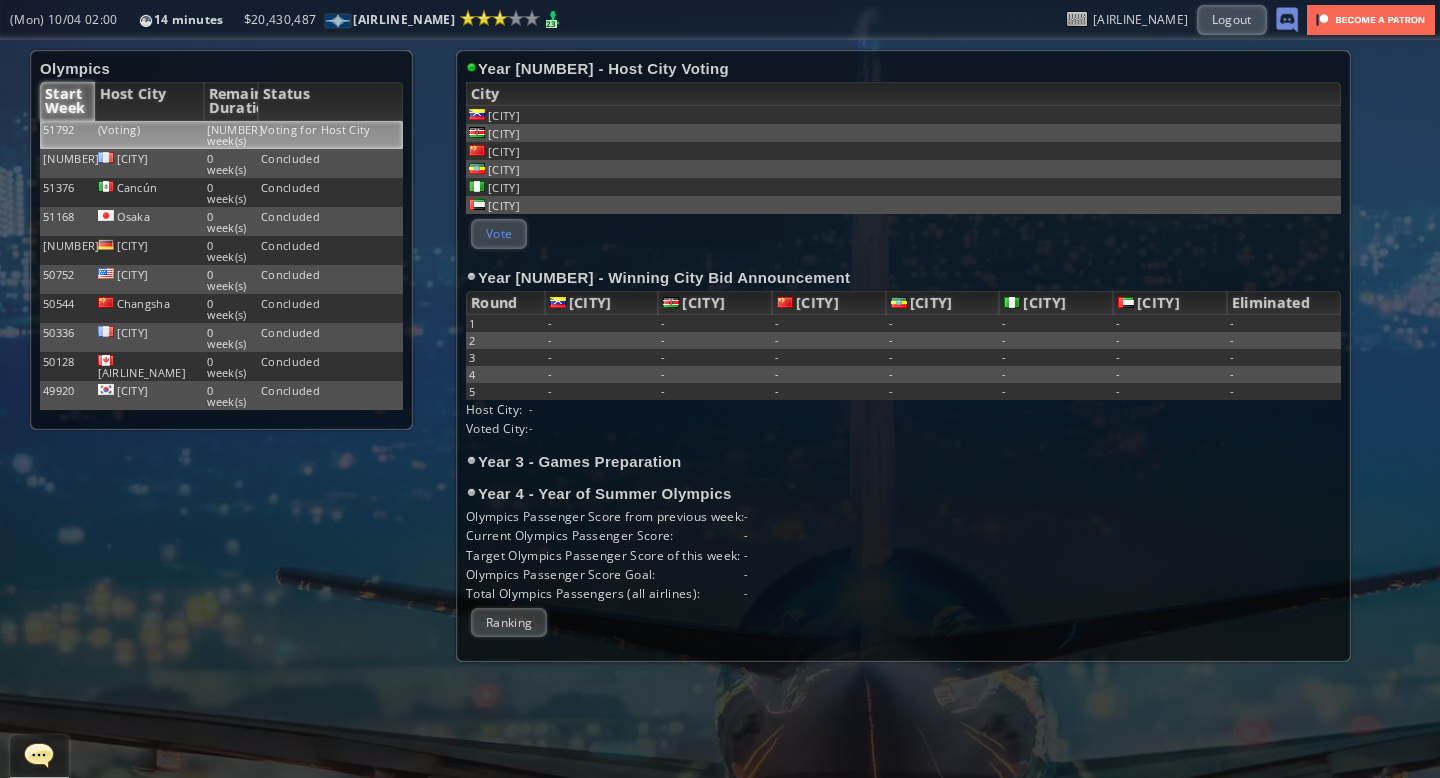 click on "Vote" at bounding box center (499, 233) 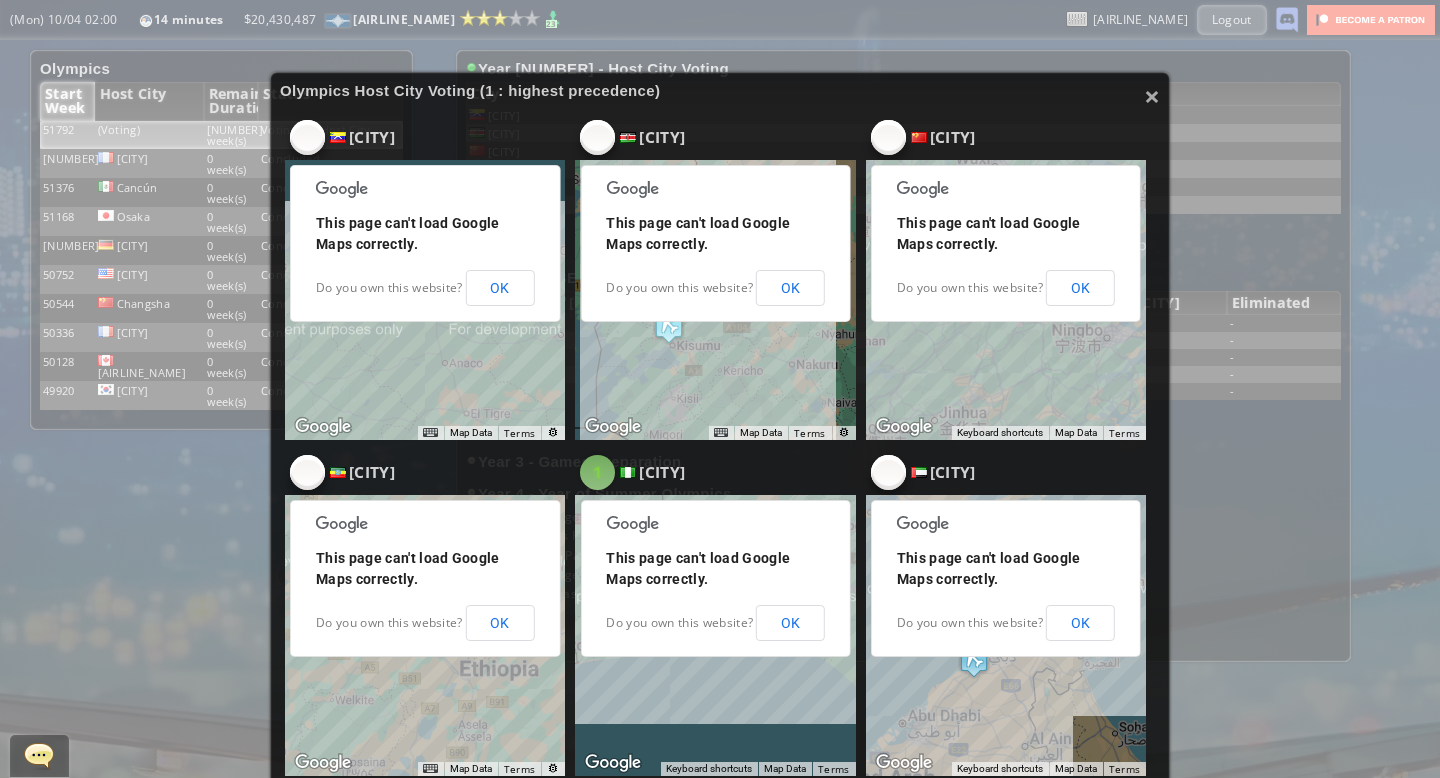 click on "1" at bounding box center (597, 473) 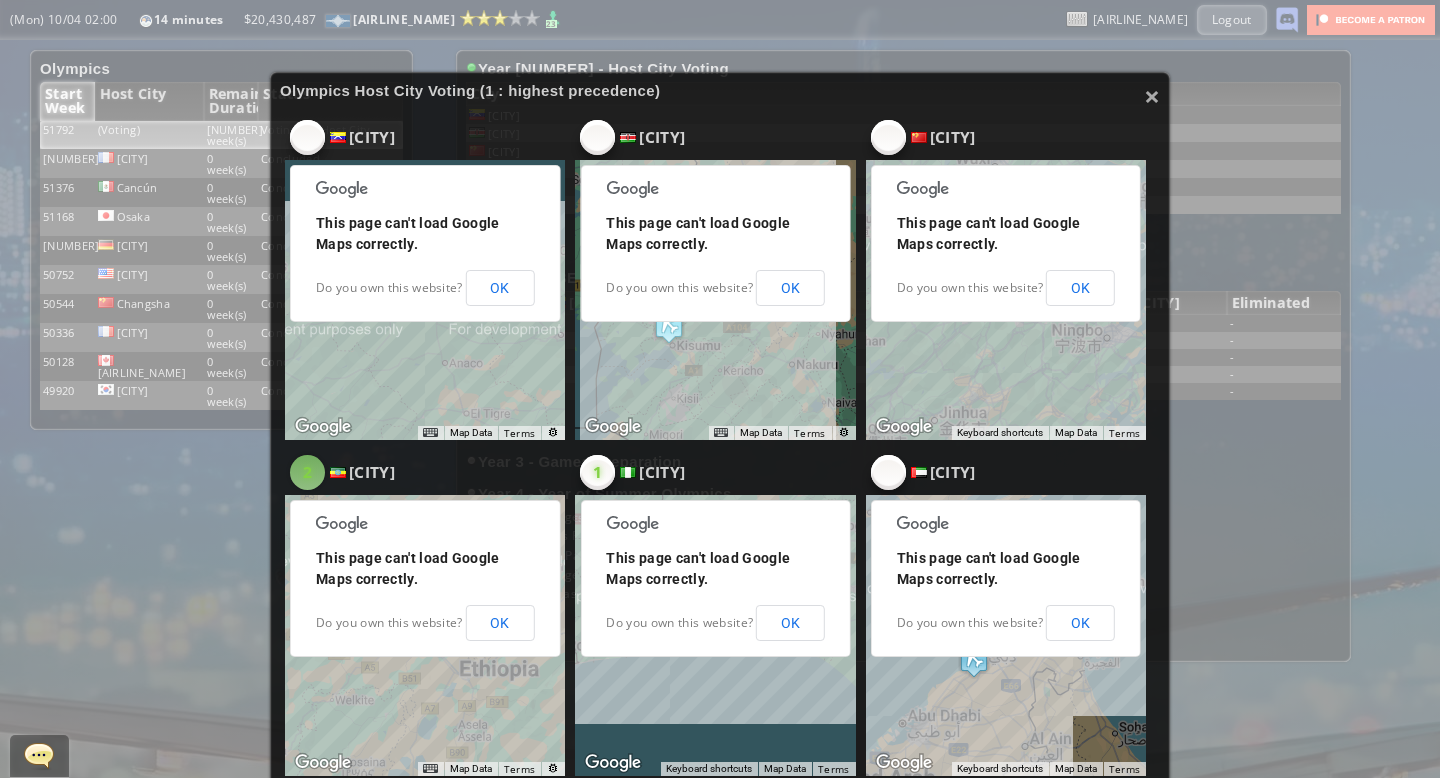 click on "2" at bounding box center [307, 137] 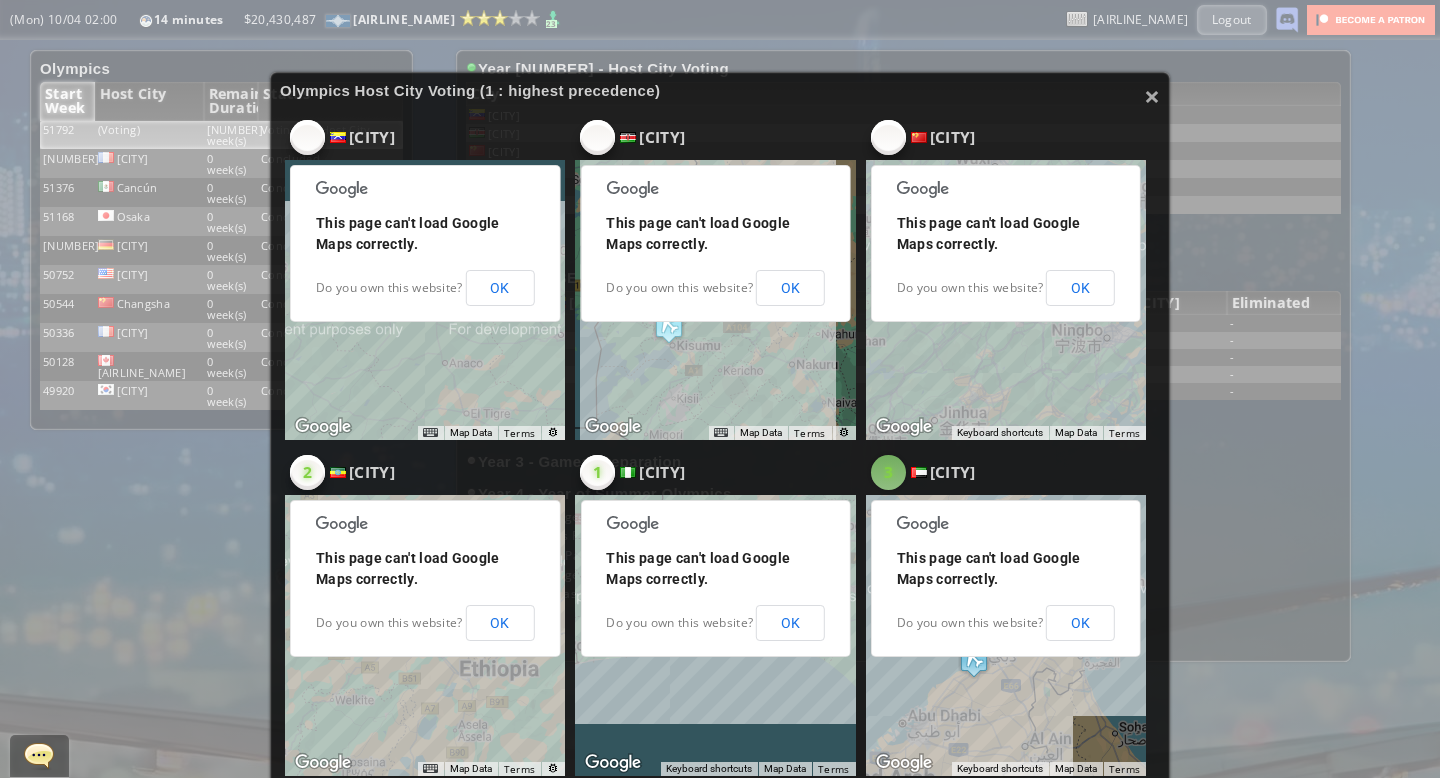 click on "3" at bounding box center [307, 137] 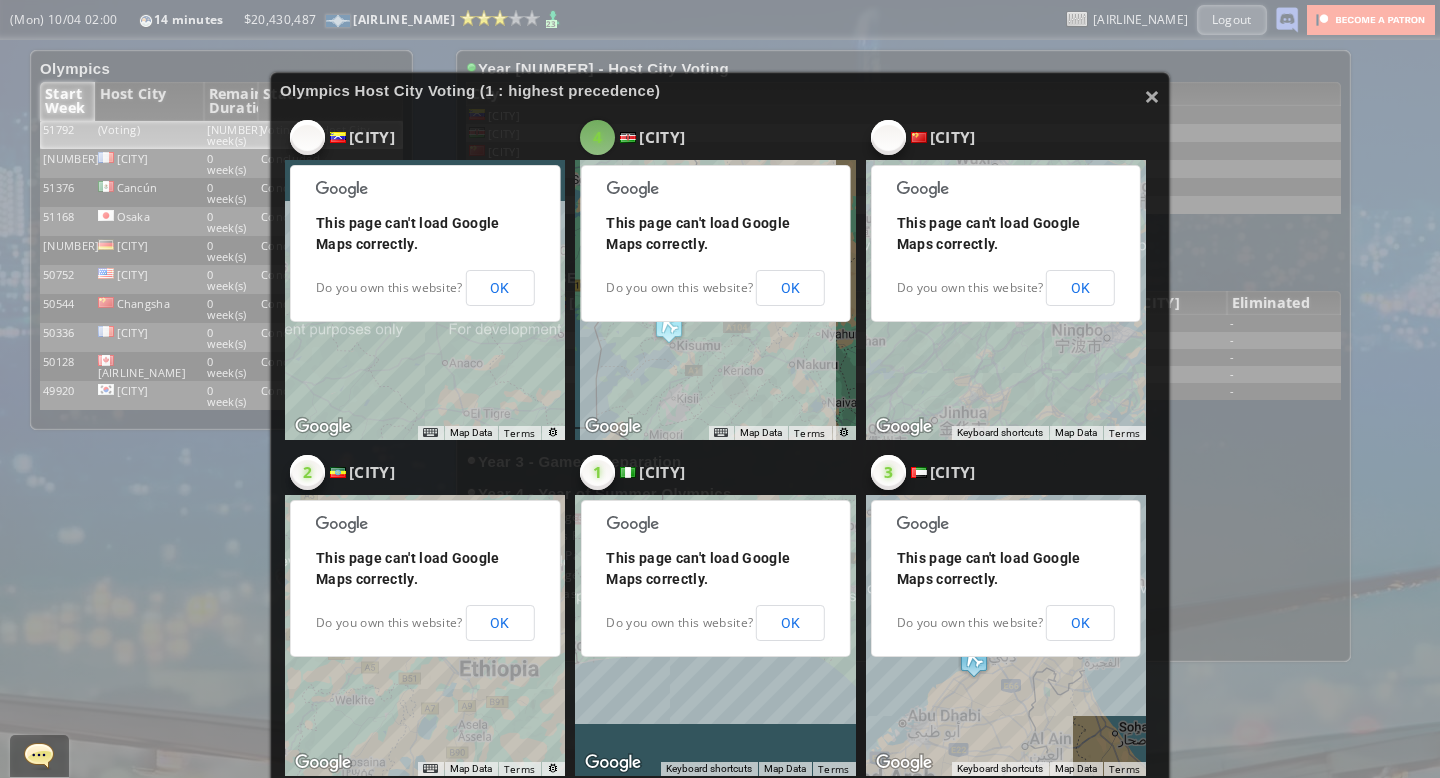 click on "4" at bounding box center (307, 137) 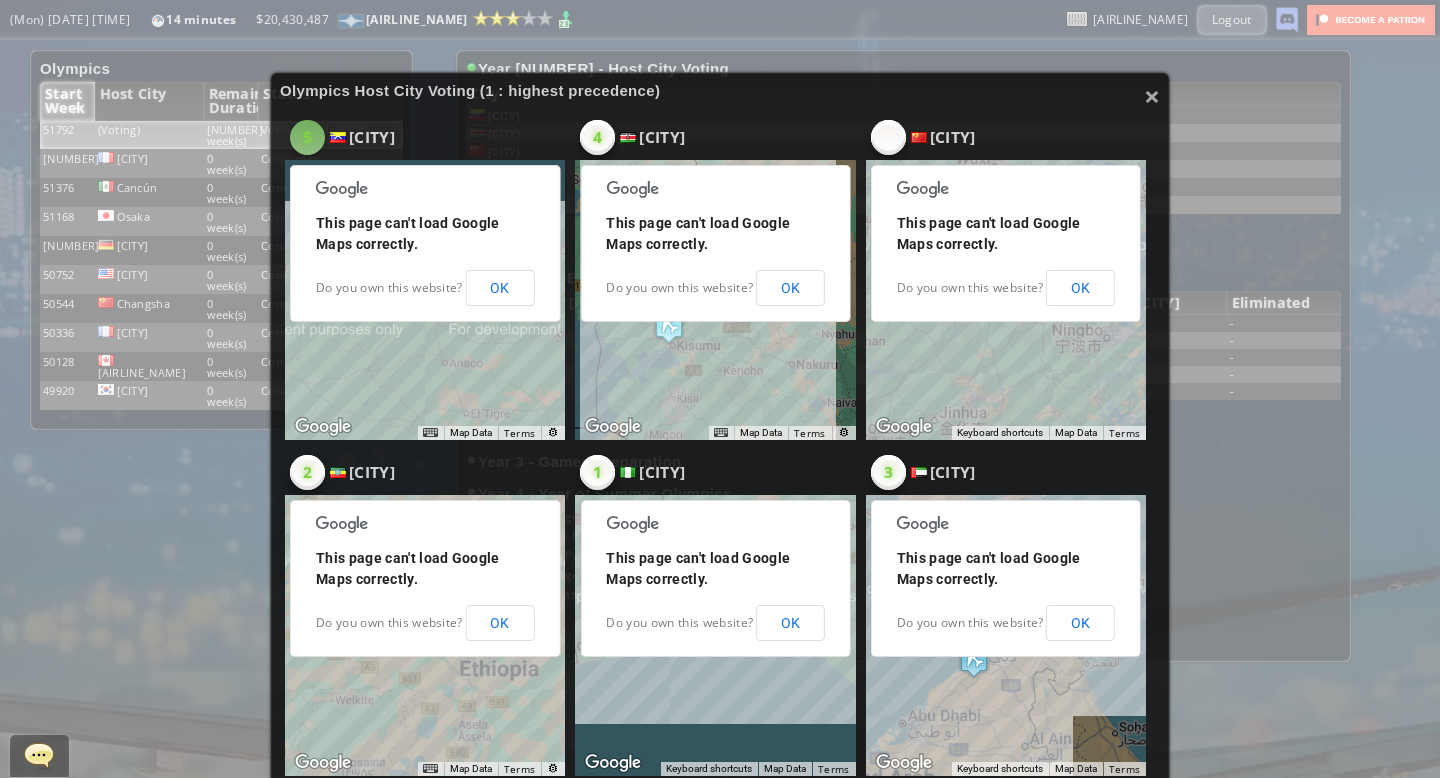 click on "5" at bounding box center [307, 137] 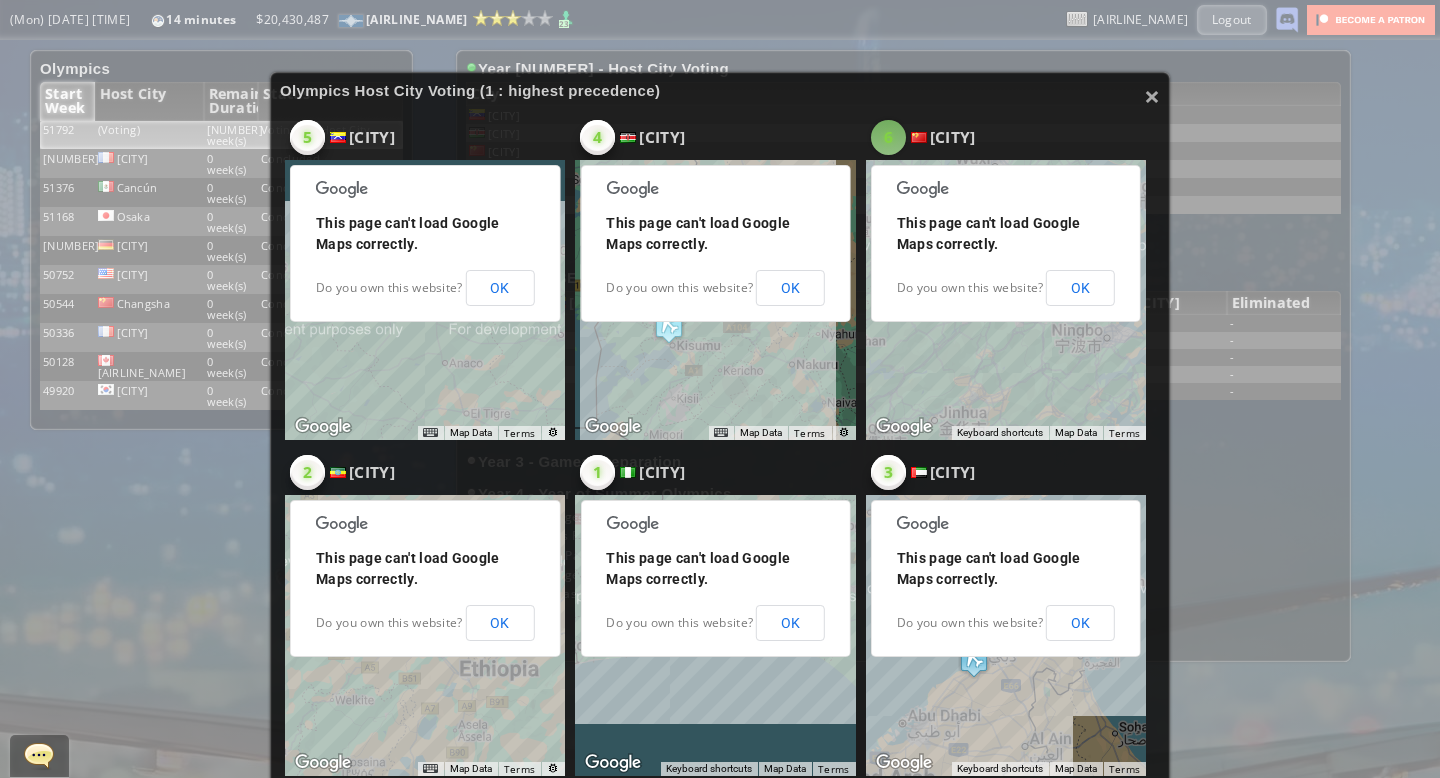 click on "6" at bounding box center (307, 137) 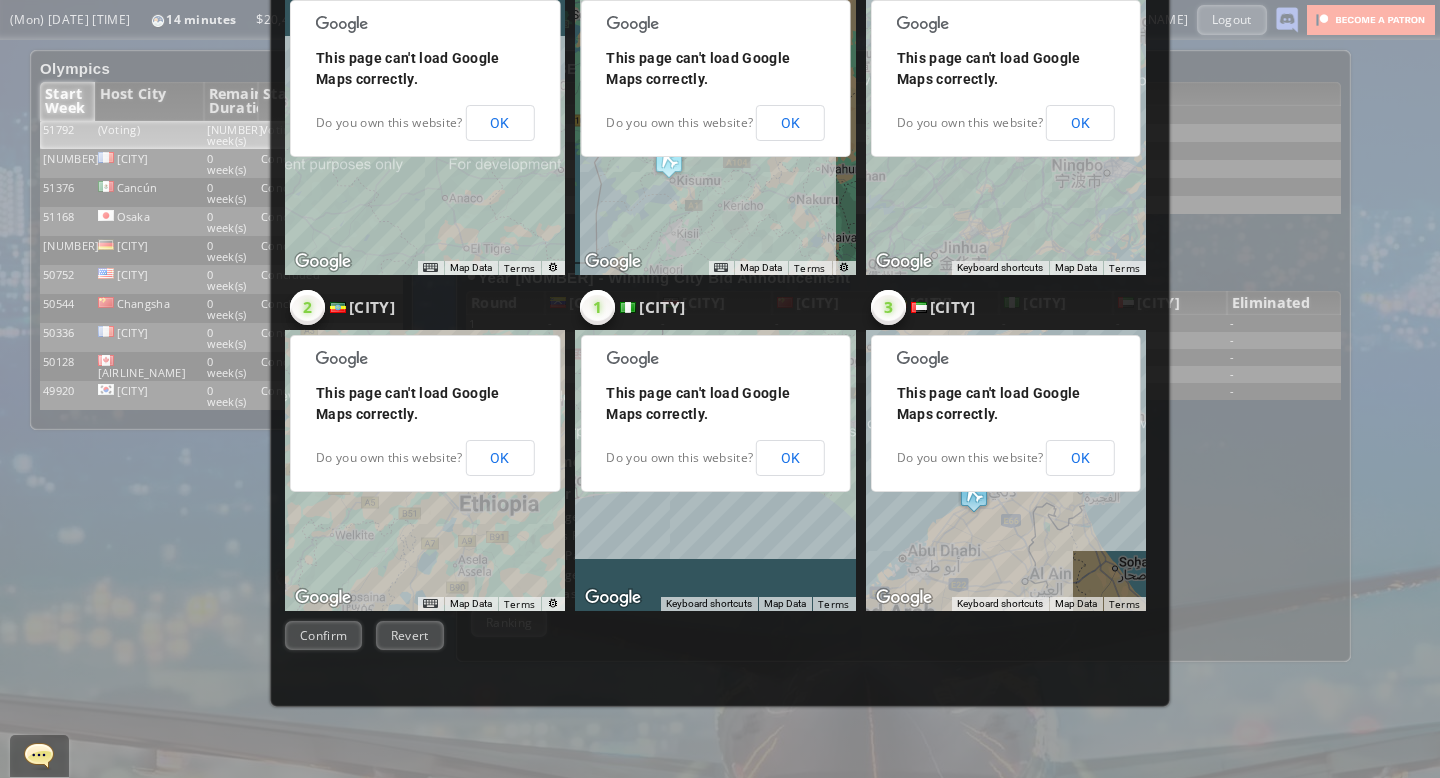 scroll, scrollTop: 164, scrollLeft: 0, axis: vertical 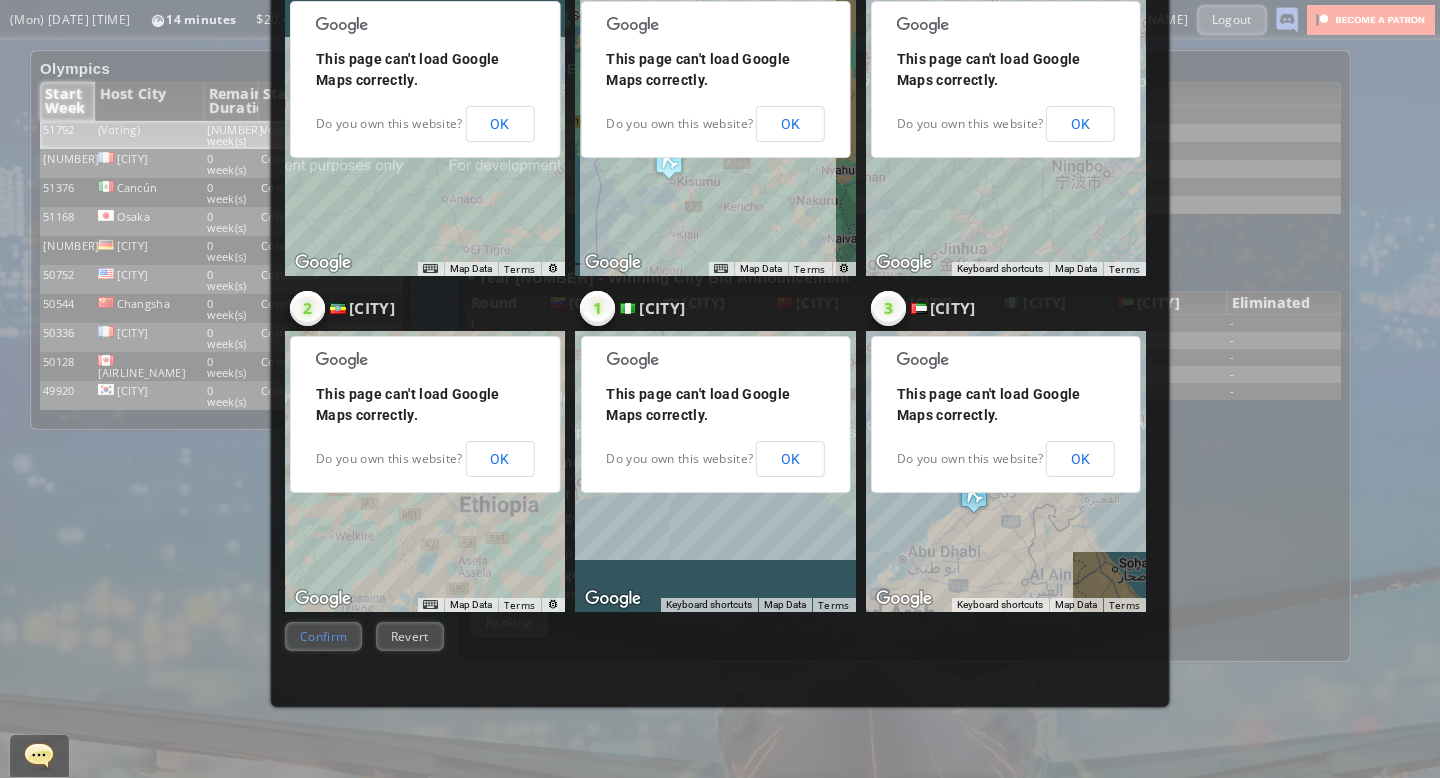 click on "Confirm" at bounding box center [323, 636] 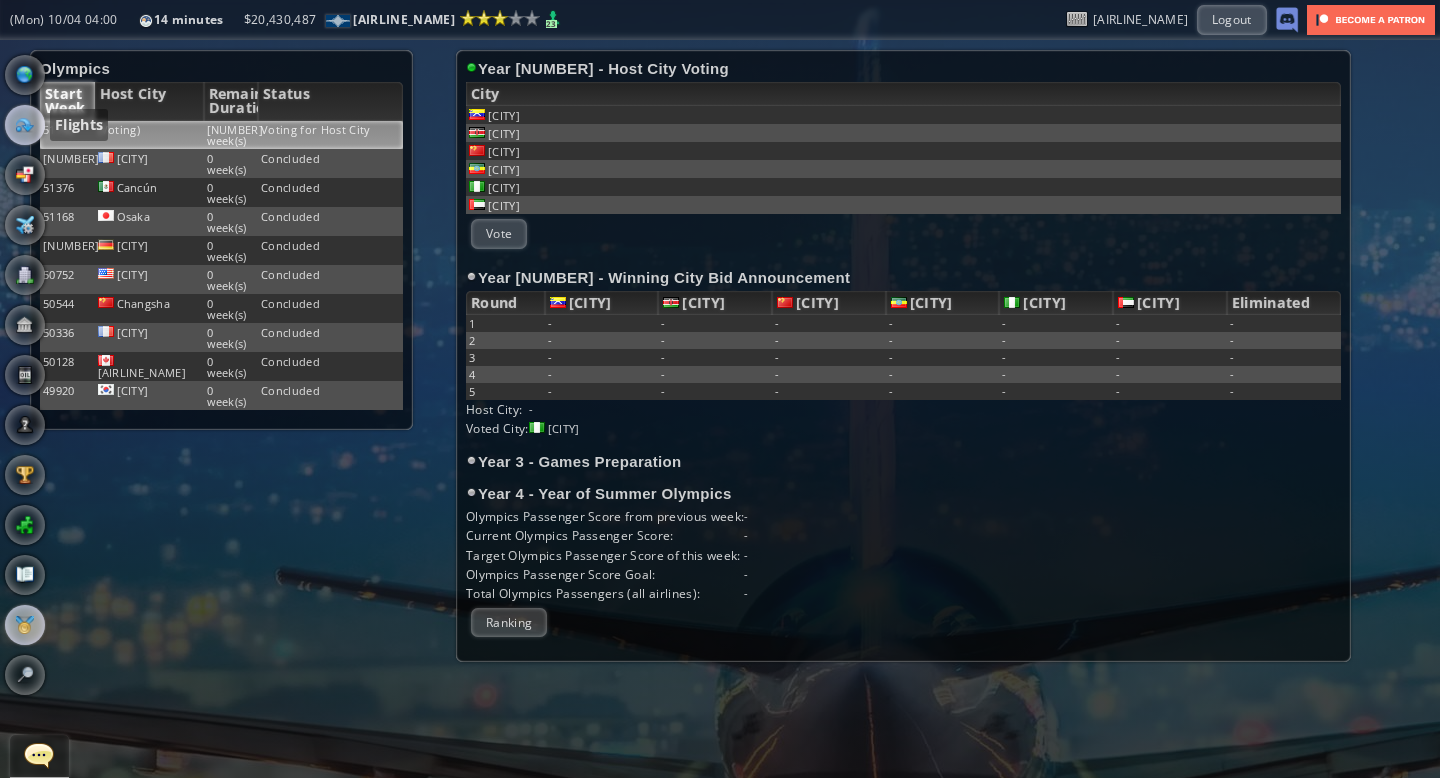 click at bounding box center (25, 125) 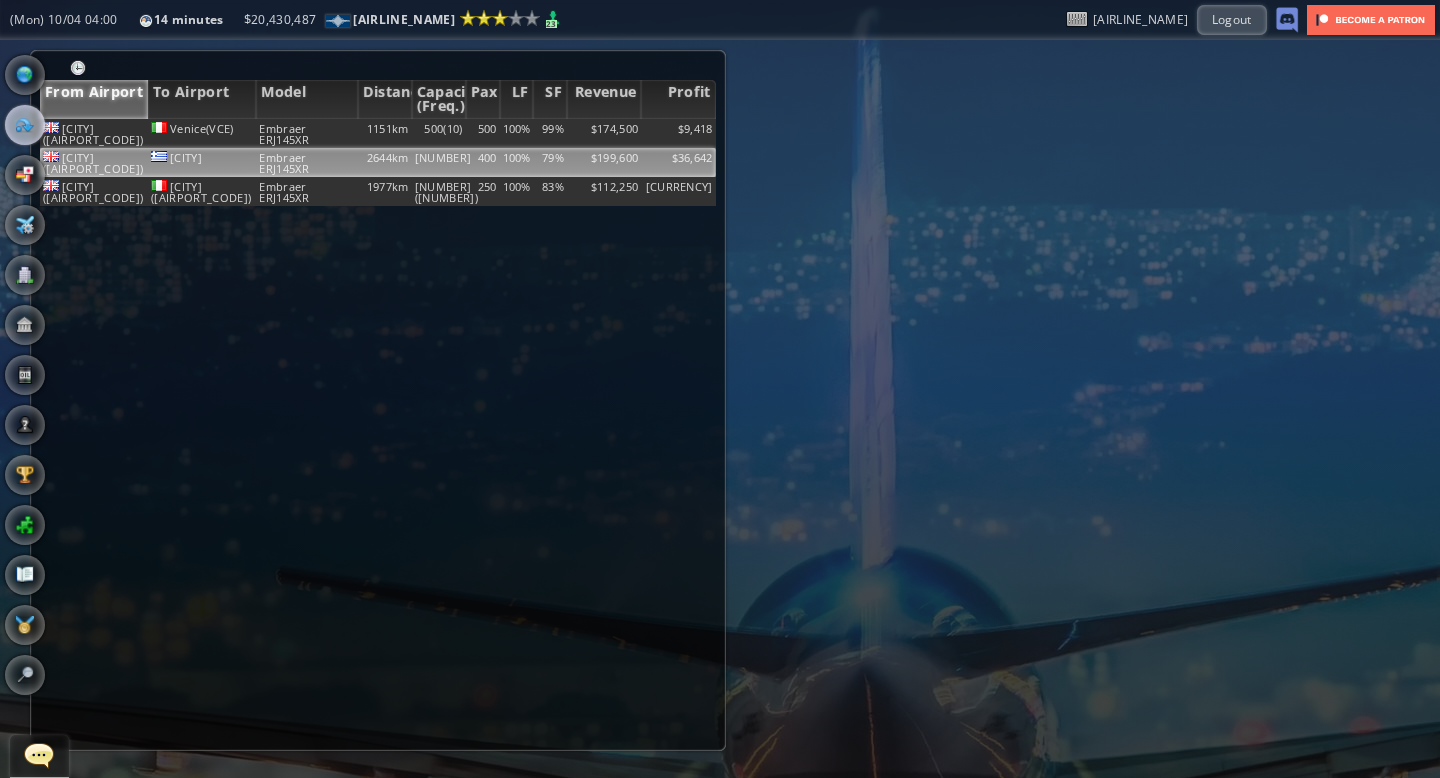click on "$199,600" at bounding box center (604, 133) 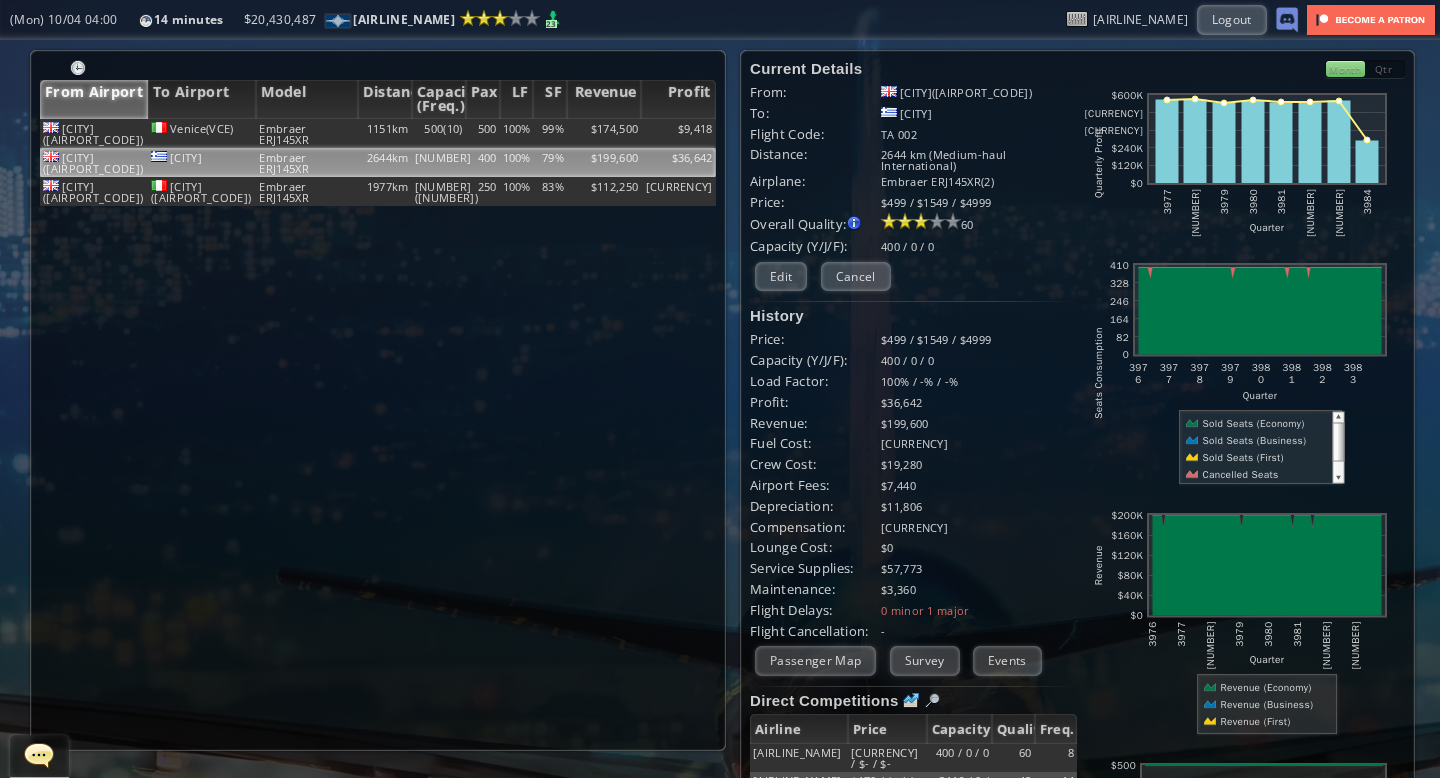 click on "Month" at bounding box center (1345, 69) 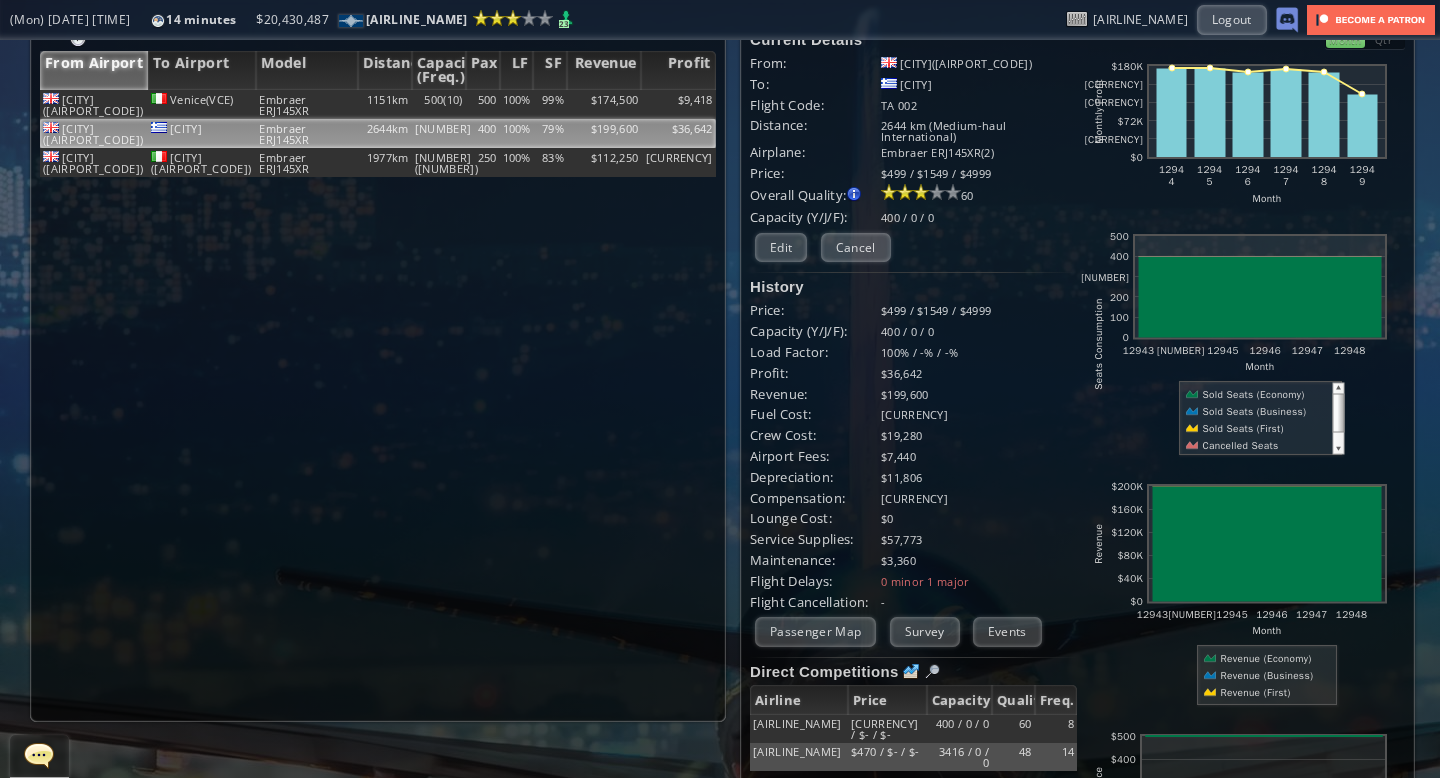 scroll, scrollTop: 0, scrollLeft: 0, axis: both 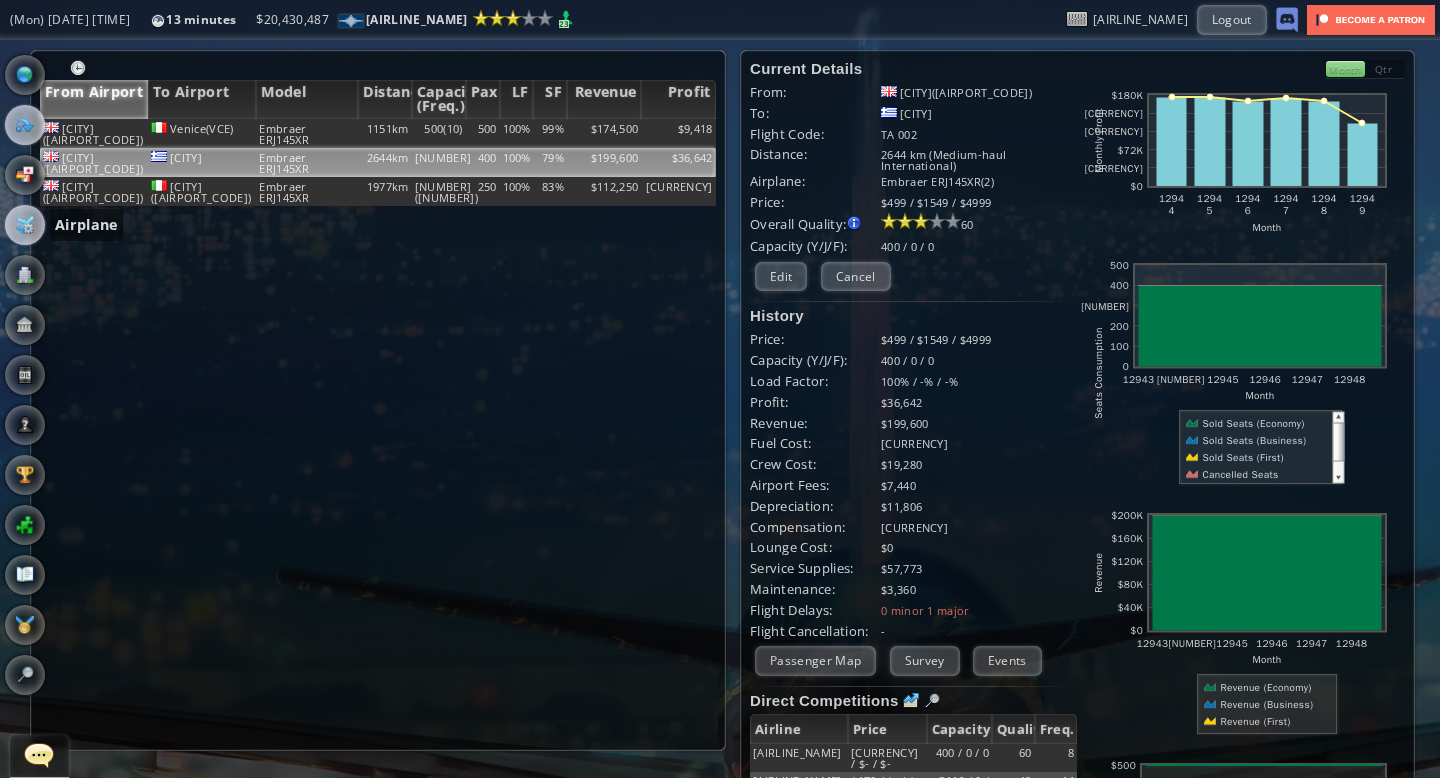 click at bounding box center [25, 225] 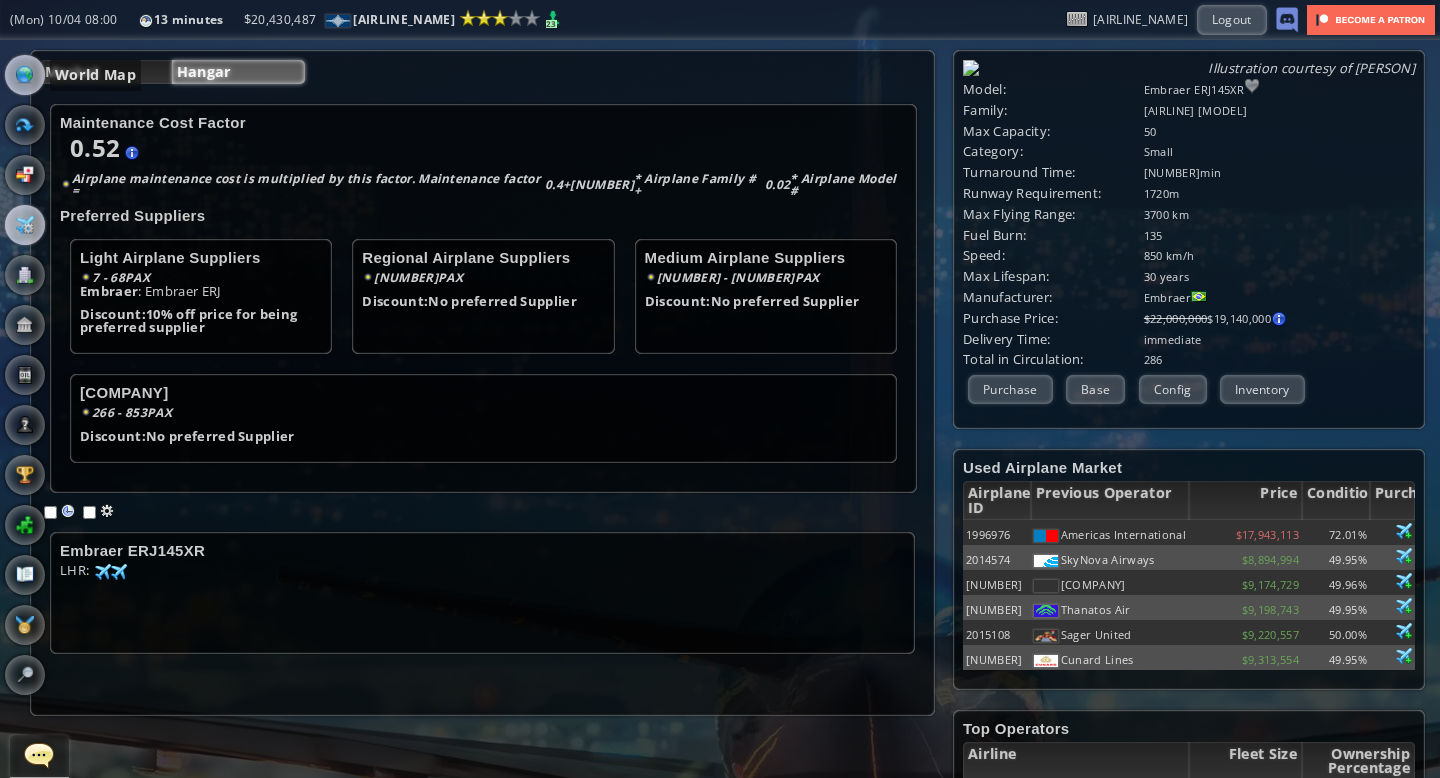 click at bounding box center (25, 75) 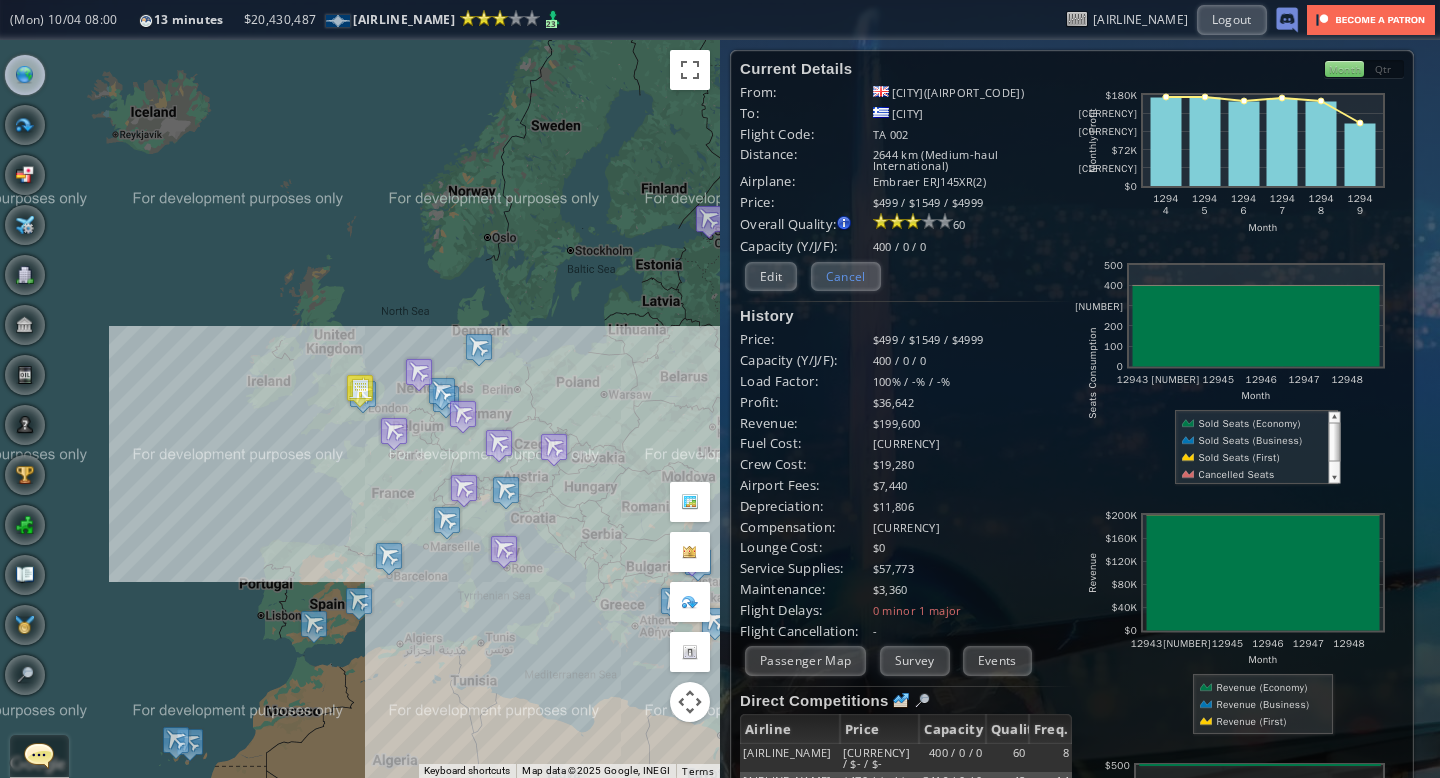 click on "Cancel" at bounding box center (846, 276) 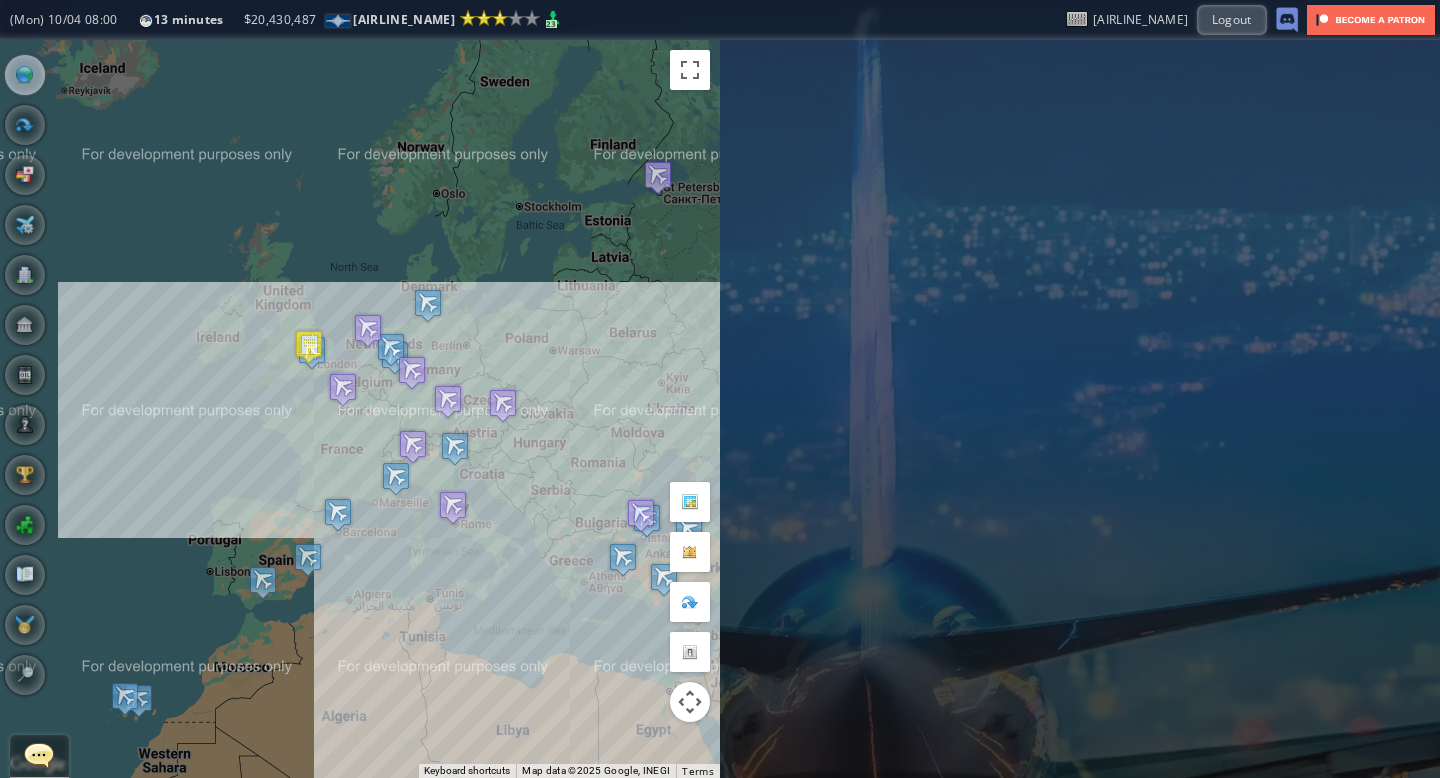 drag, startPoint x: 566, startPoint y: 337, endPoint x: 511, endPoint y: 289, distance: 73 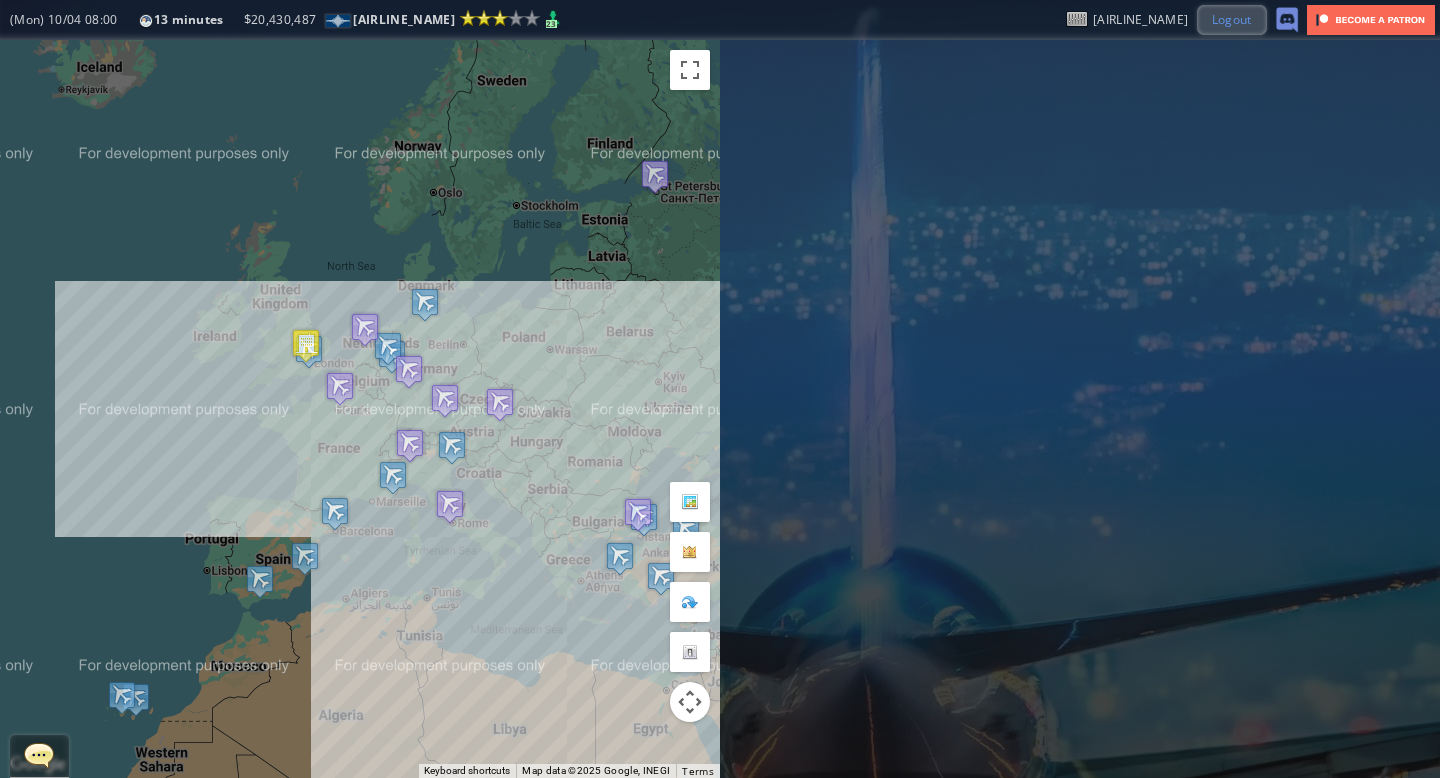 click on "Logout" at bounding box center [1232, 19] 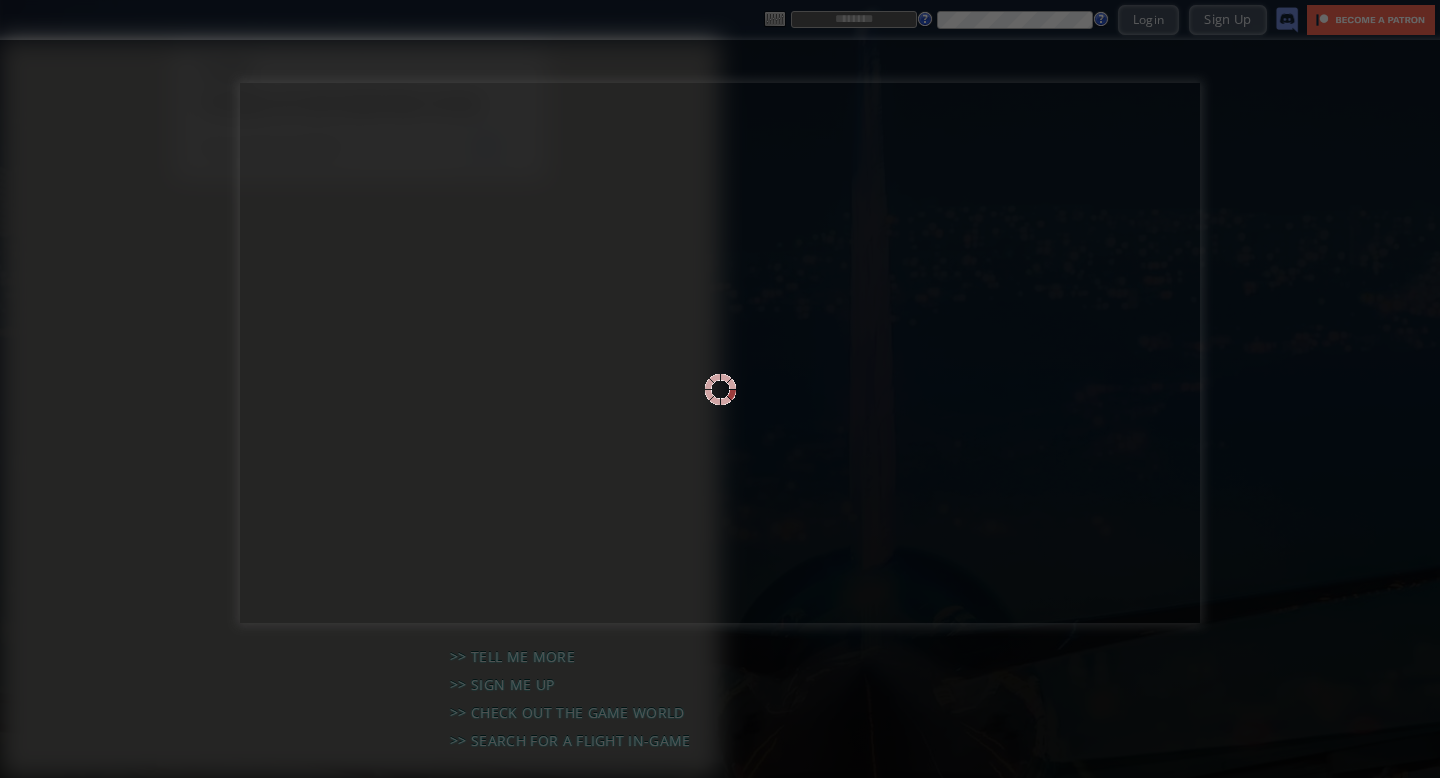 scroll, scrollTop: 0, scrollLeft: 0, axis: both 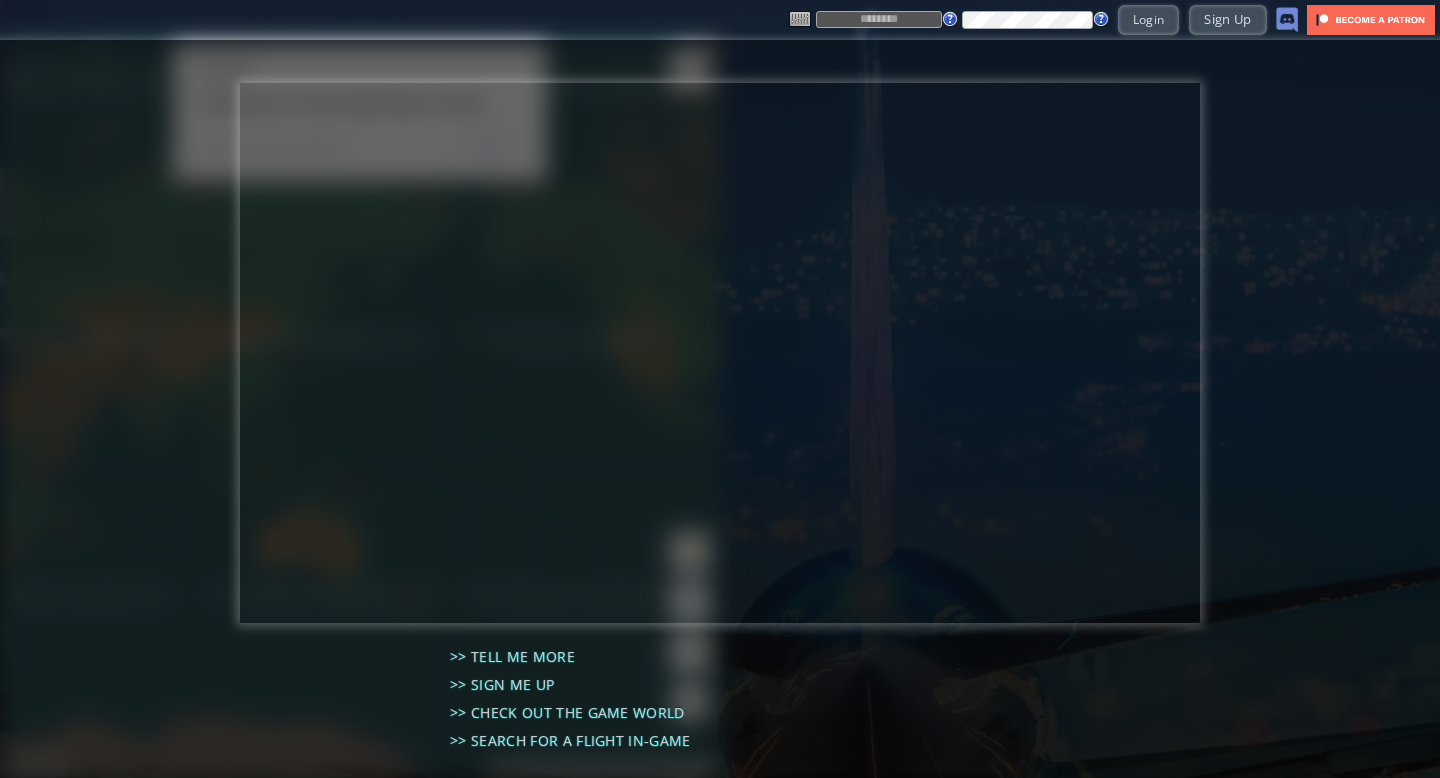 click at bounding box center (879, 19) 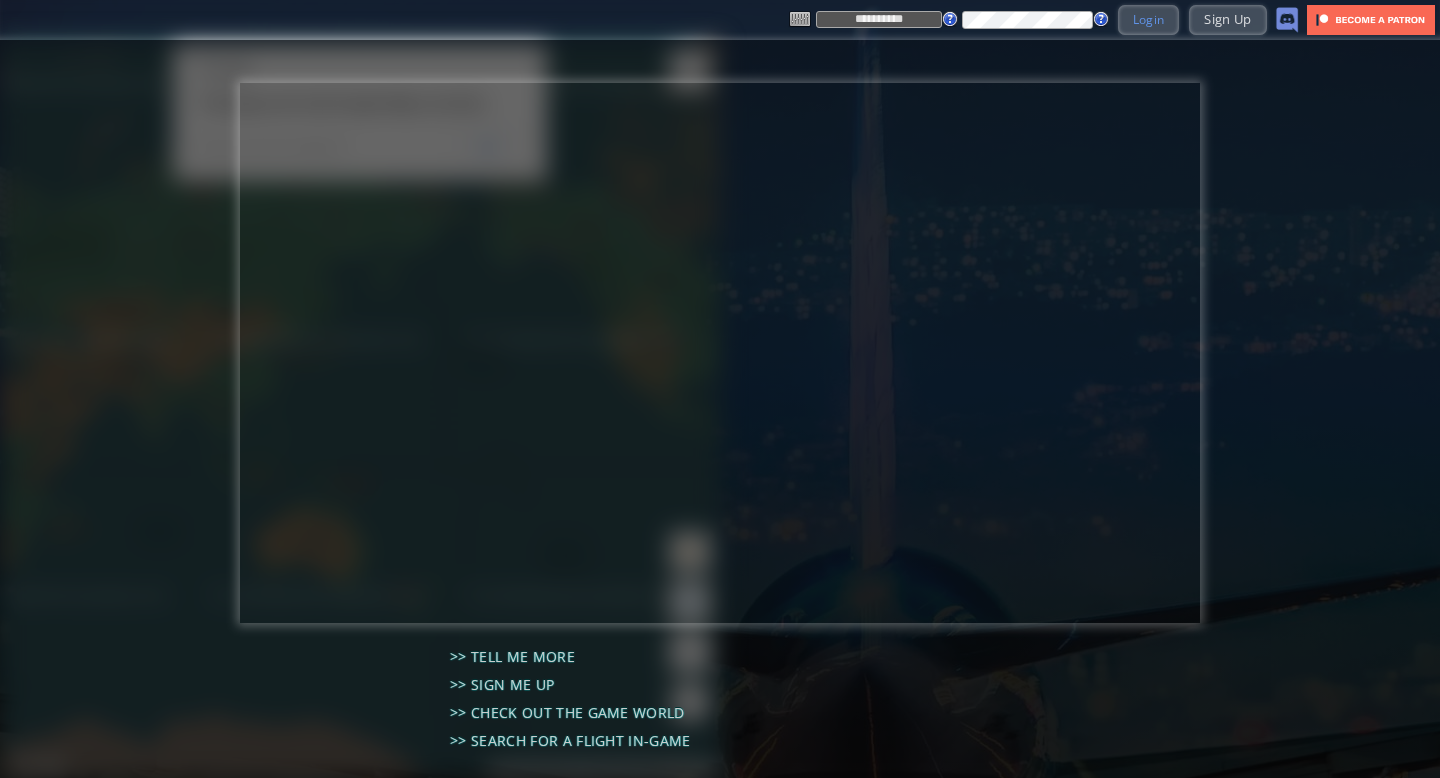 click on "Login" at bounding box center (1149, 19) 